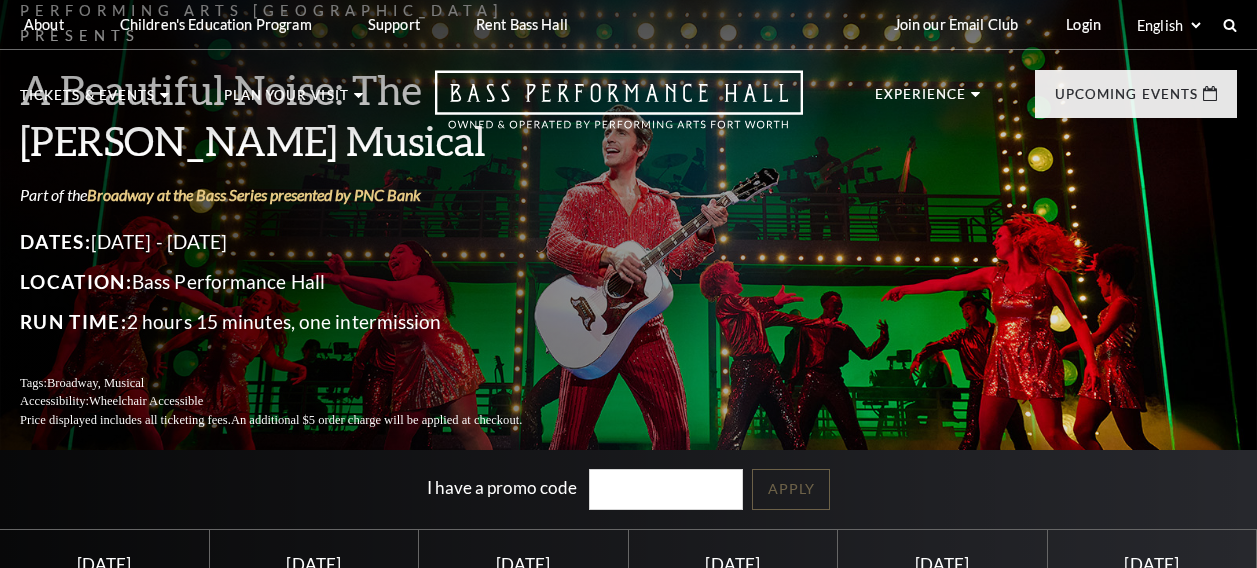 scroll, scrollTop: 37, scrollLeft: 0, axis: vertical 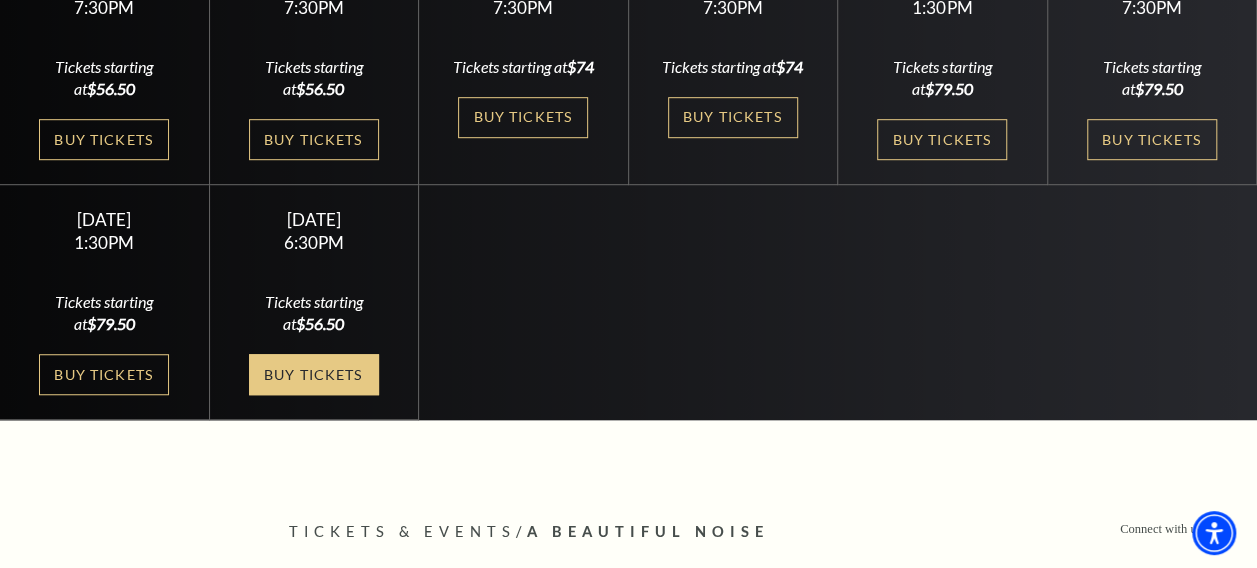 click on "Buy Tickets" at bounding box center (314, 374) 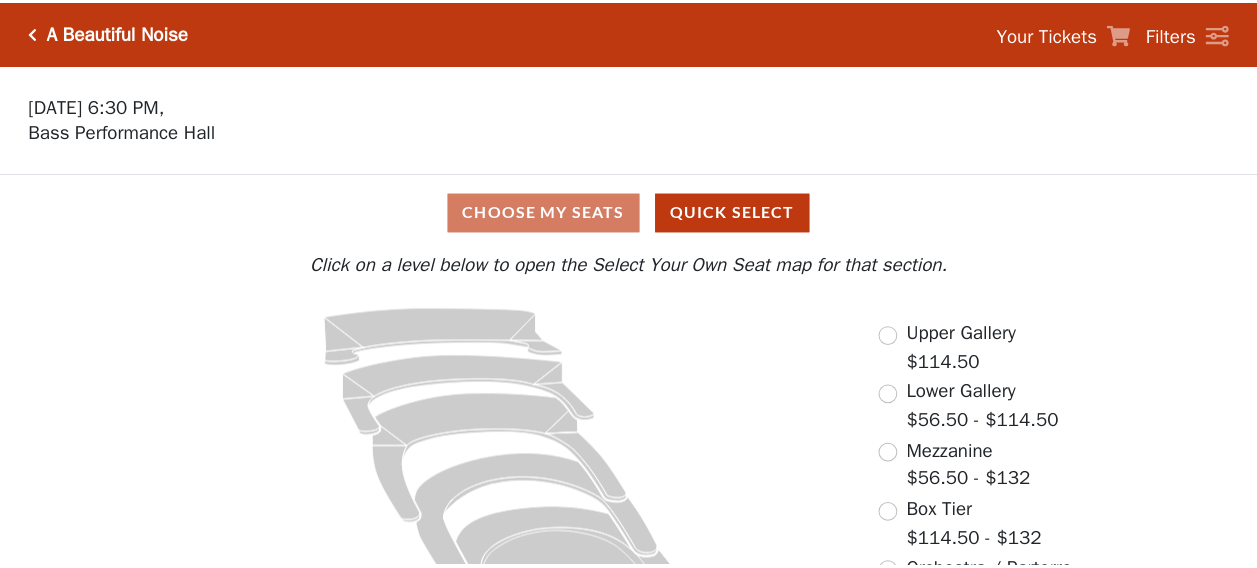 scroll, scrollTop: 0, scrollLeft: 0, axis: both 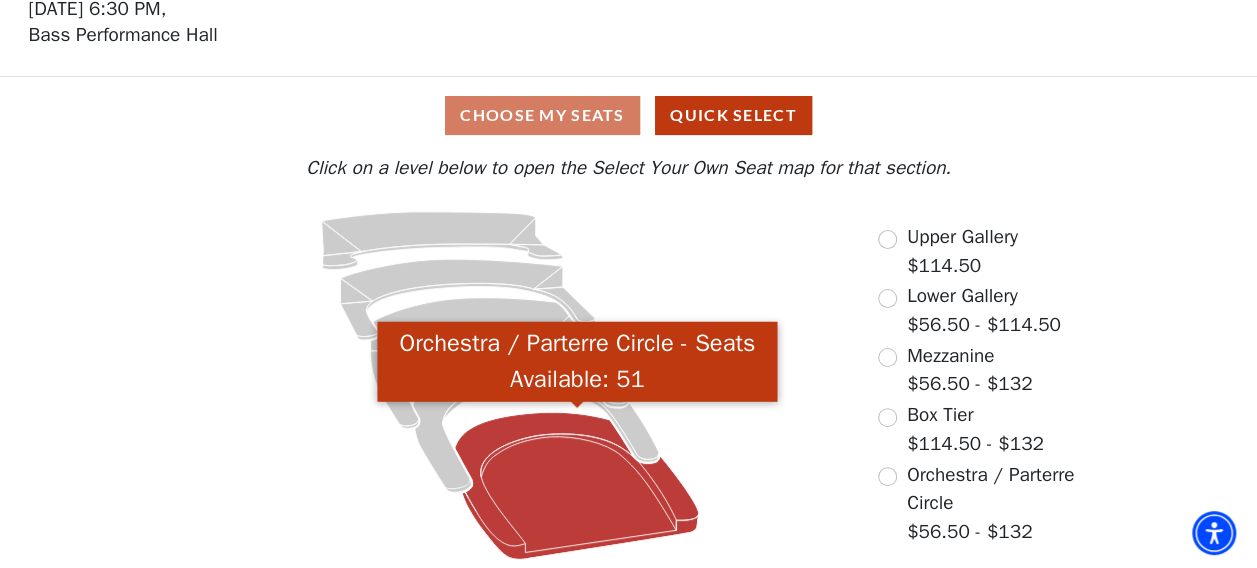 click 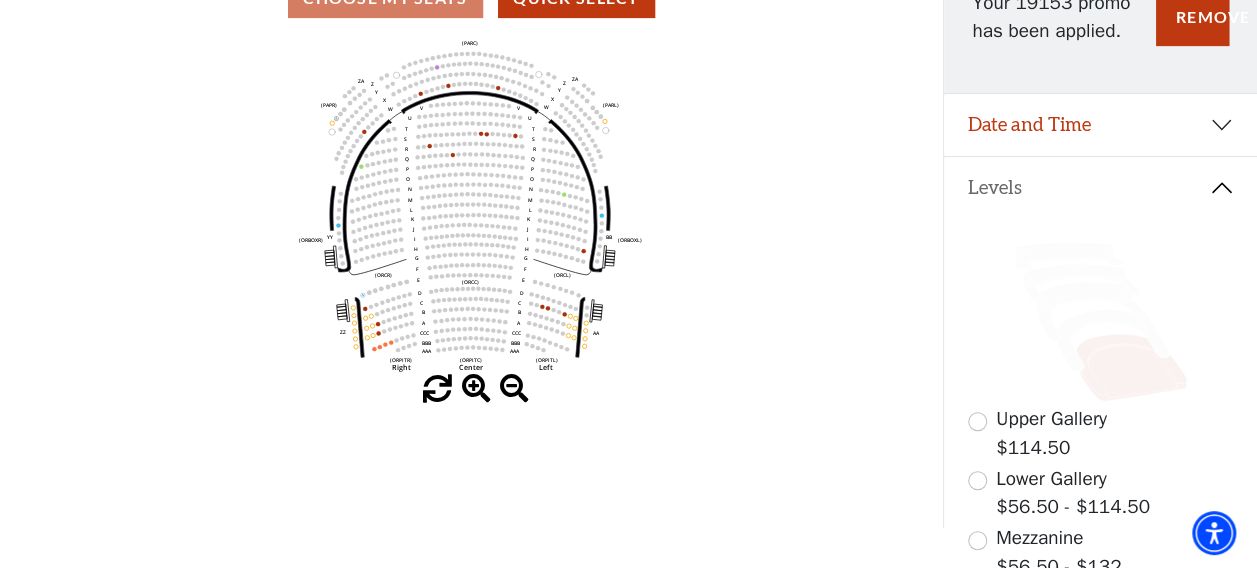 scroll, scrollTop: 215, scrollLeft: 0, axis: vertical 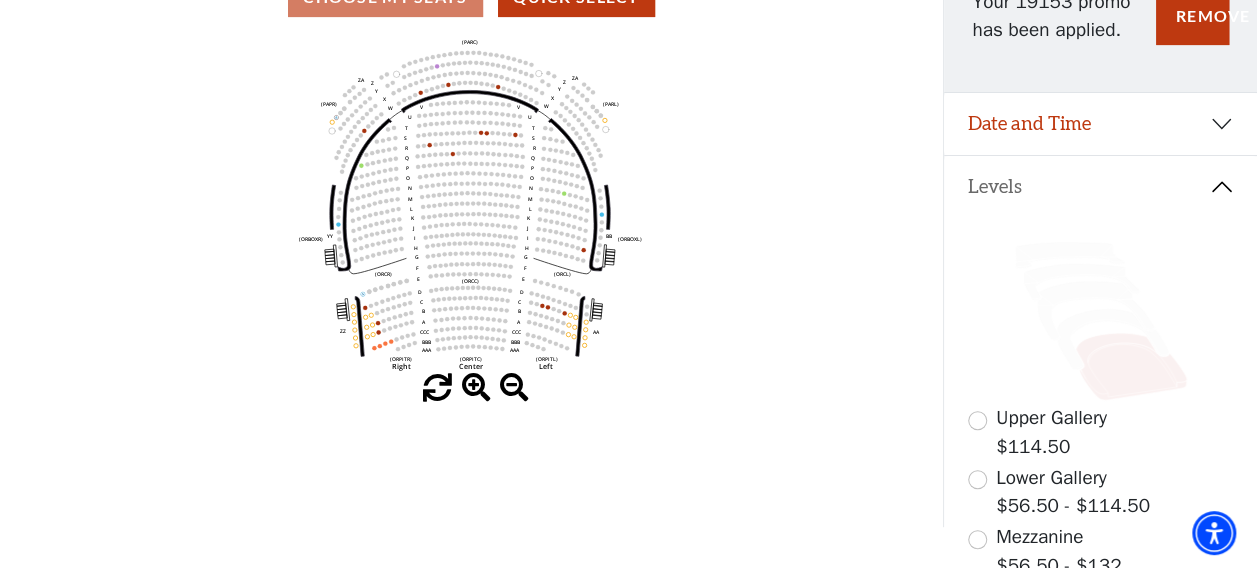 click 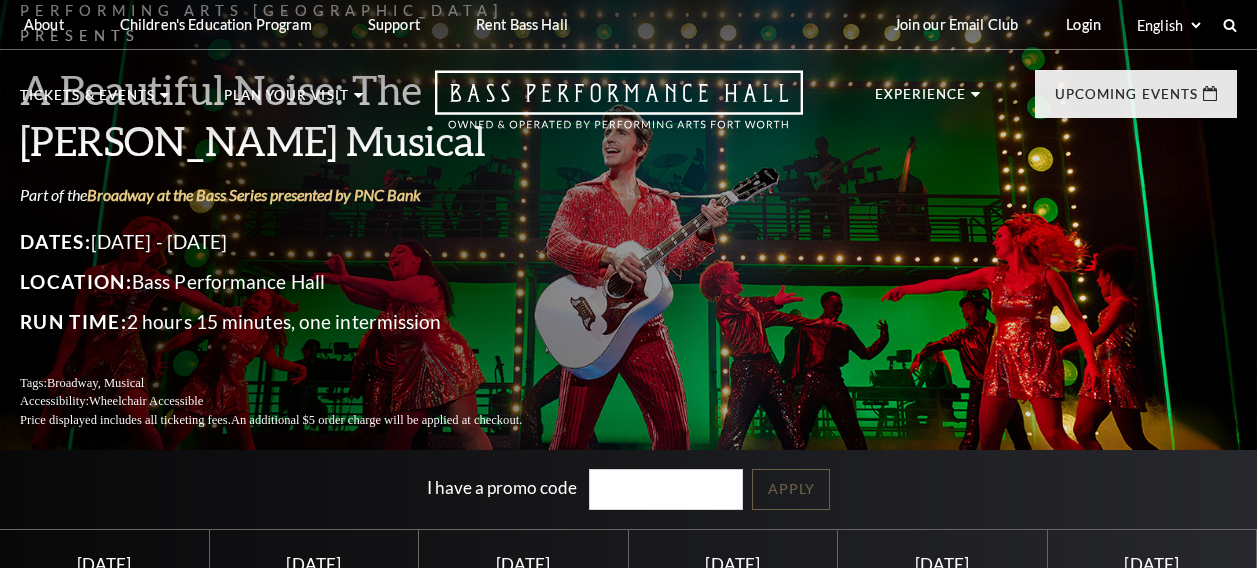 scroll, scrollTop: 580, scrollLeft: 0, axis: vertical 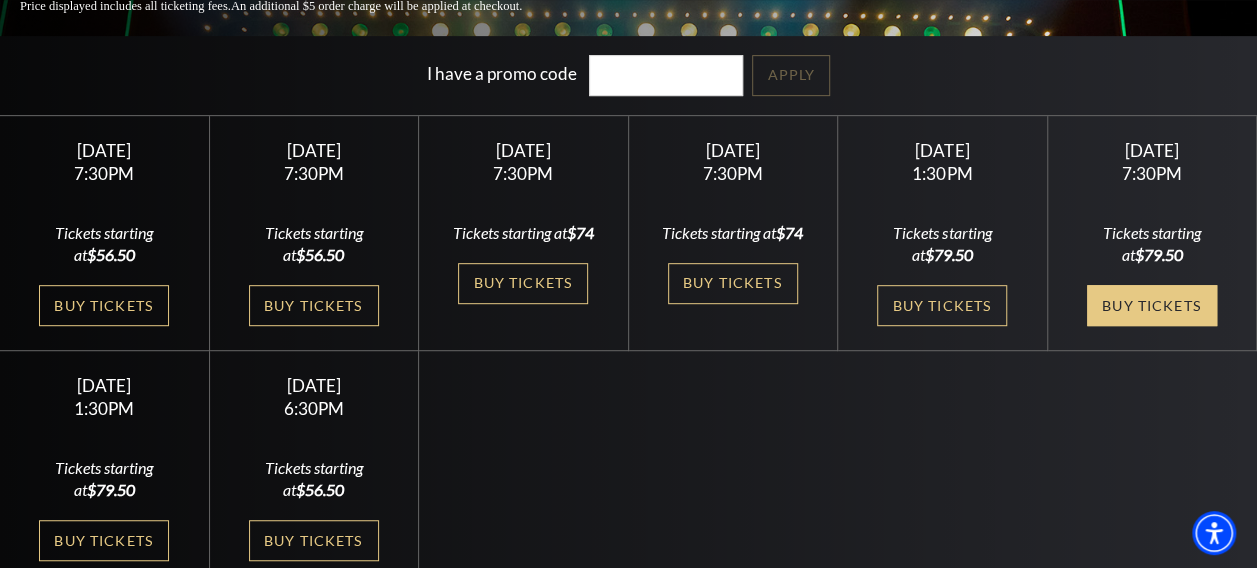 click on "Buy Tickets" at bounding box center (1152, 305) 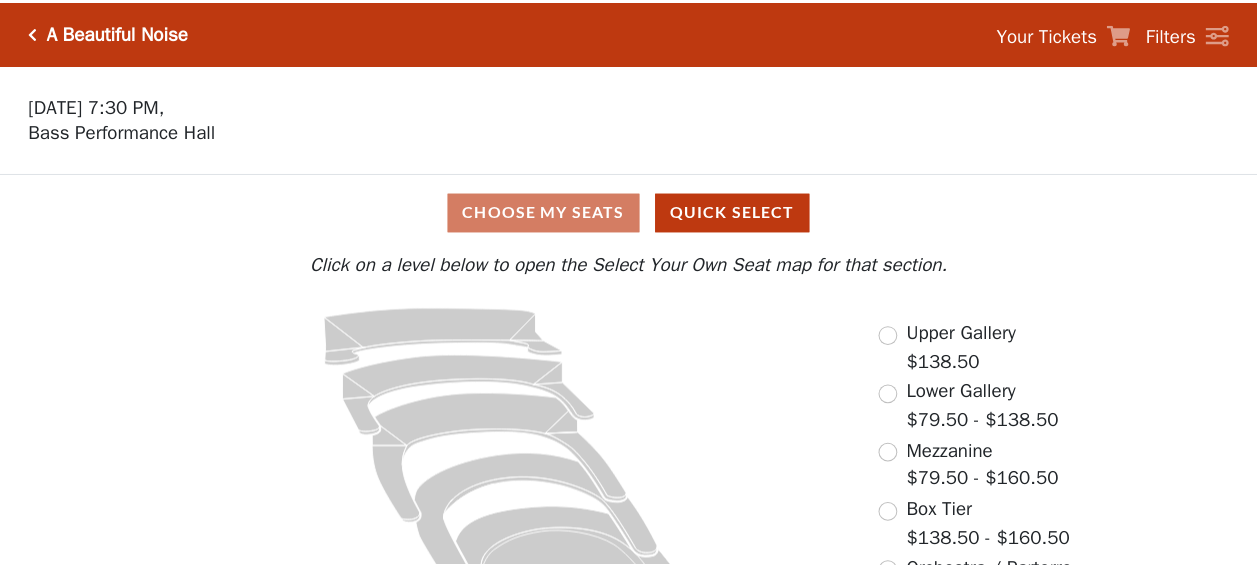 scroll, scrollTop: 0, scrollLeft: 0, axis: both 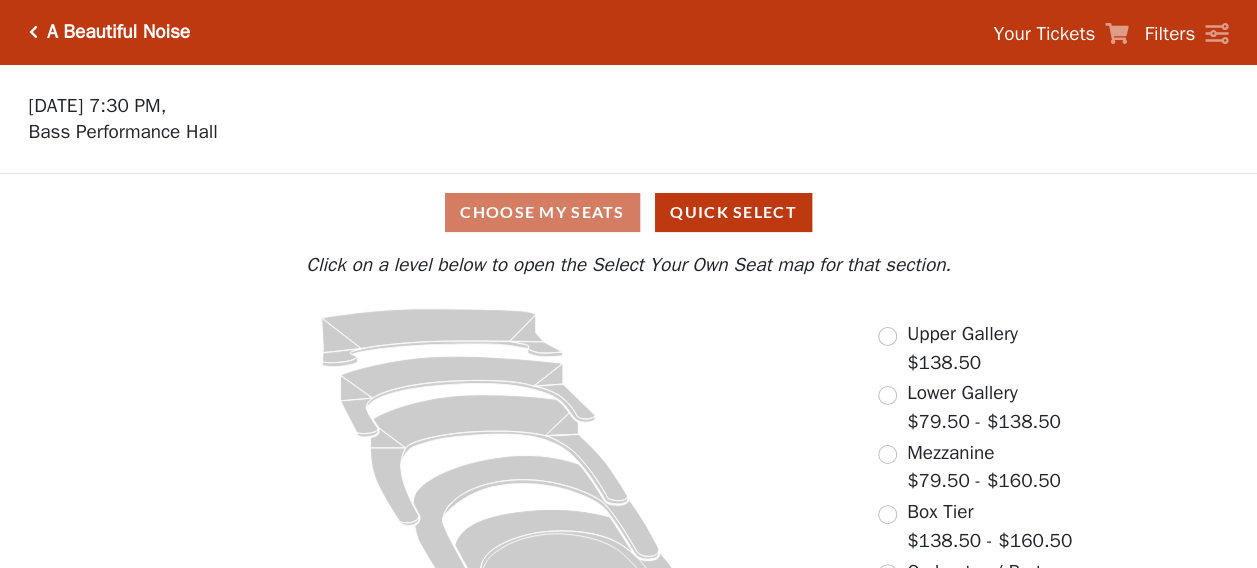 click on "Choose My Seats
Quick Select
Current Level     Click on a level below to open the Select Your Own Seat map for that section.                     If you prefer that we choose your seats, click the Quick Select button below.
Quick Select
Click on a level below to open the Select Your Own Seat map for that section.
Upper Gallery $138.50
Lower Gallery $79.50 - $138.50
Mezzanine $79.50 - $160.50
Box Tier $138.50 - $160.50
Orchestra / Parterre Circle $79.50 - $160.50" at bounding box center [628, 420] 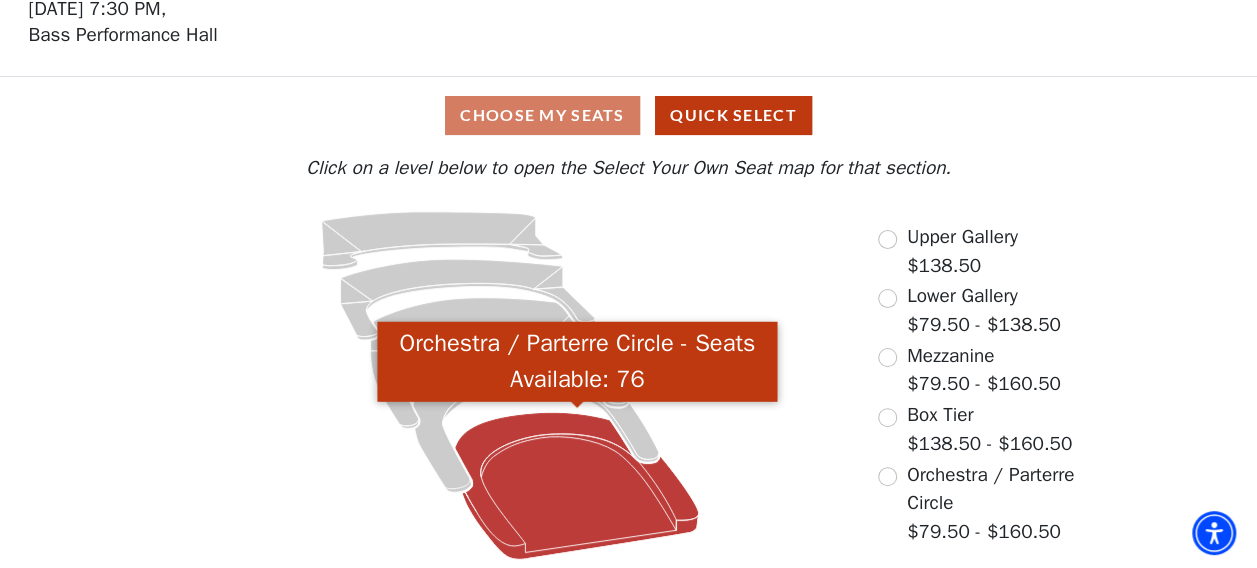 click 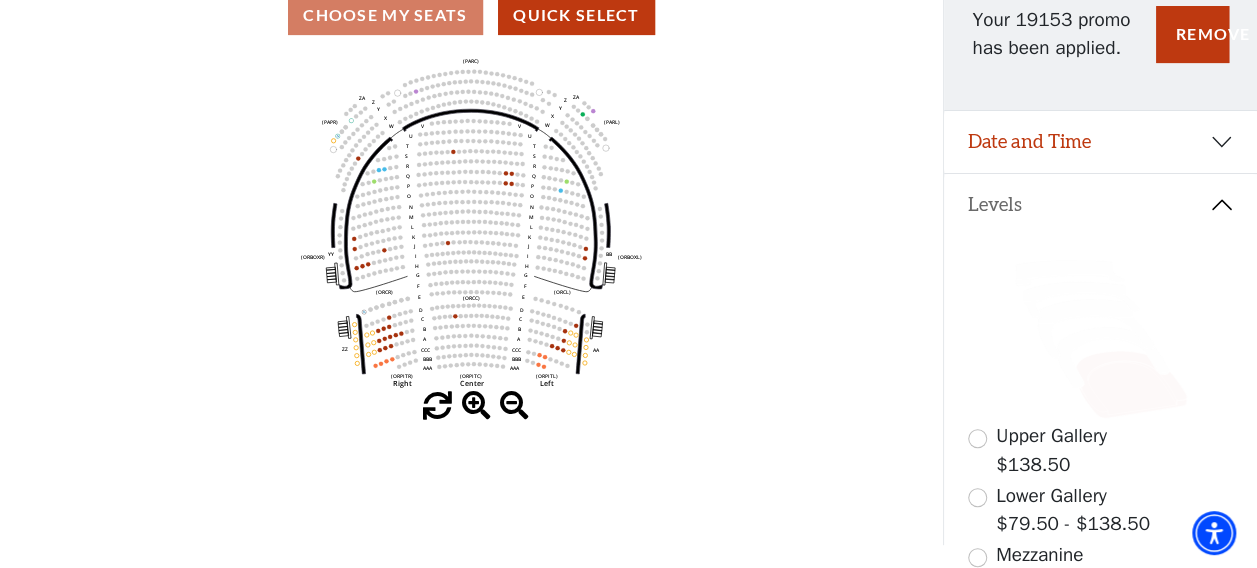 scroll, scrollTop: 0, scrollLeft: 0, axis: both 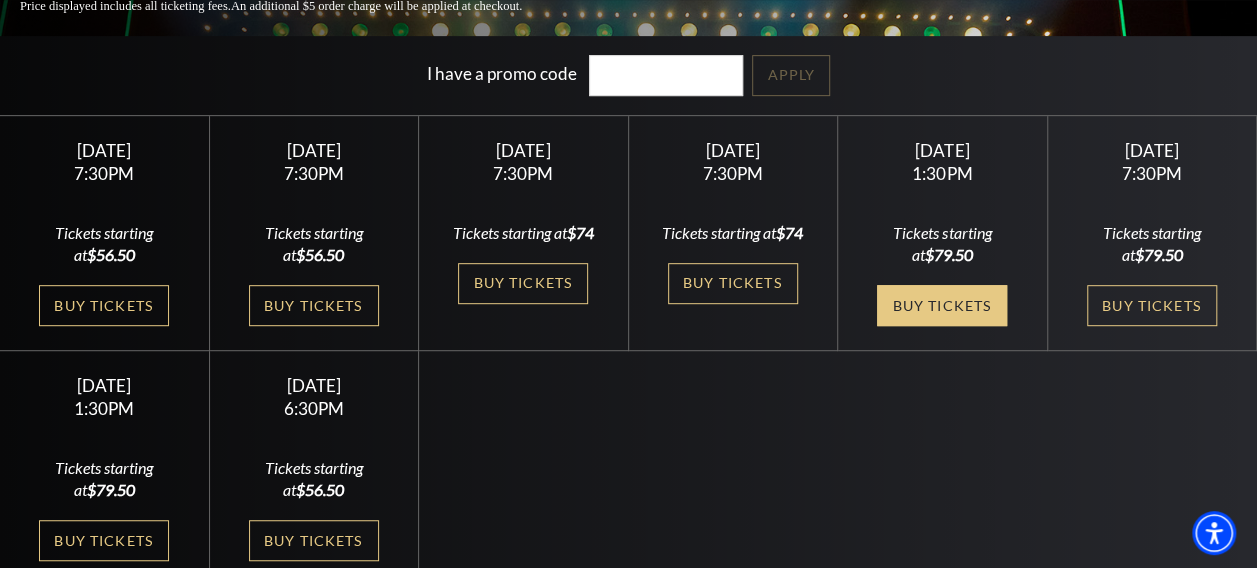 click on "Buy Tickets" at bounding box center [942, 305] 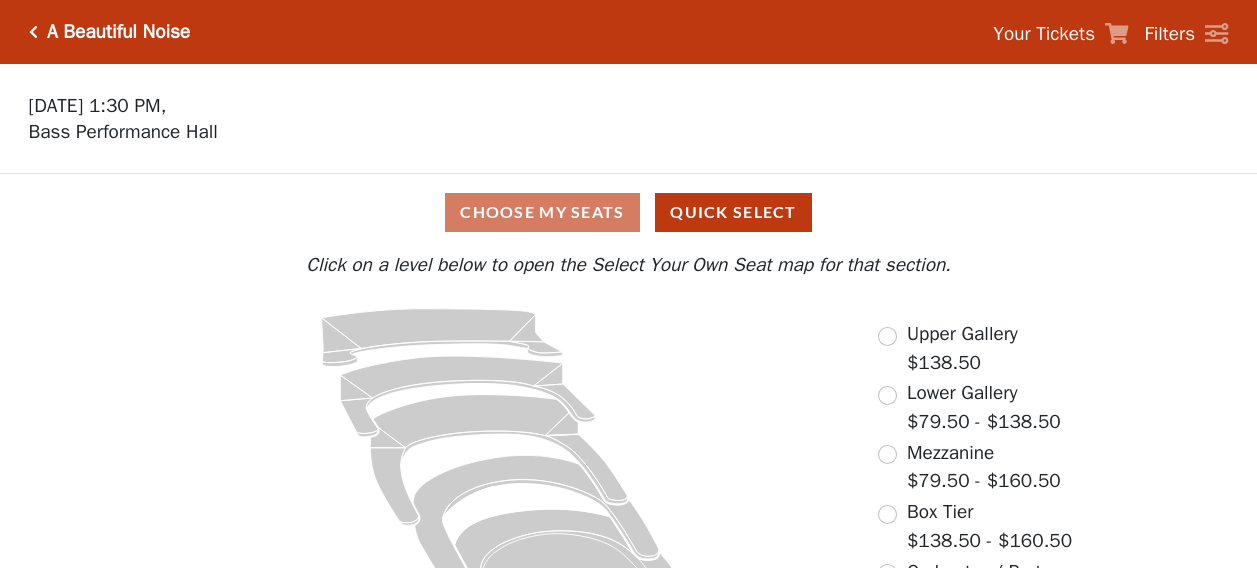 scroll, scrollTop: 0, scrollLeft: 0, axis: both 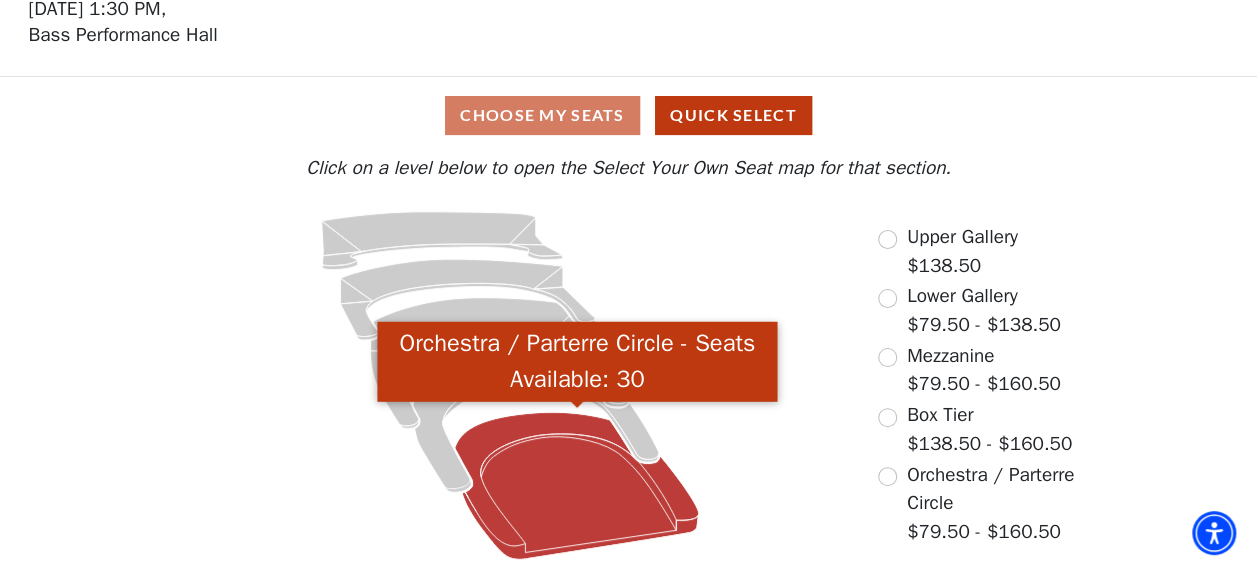 click 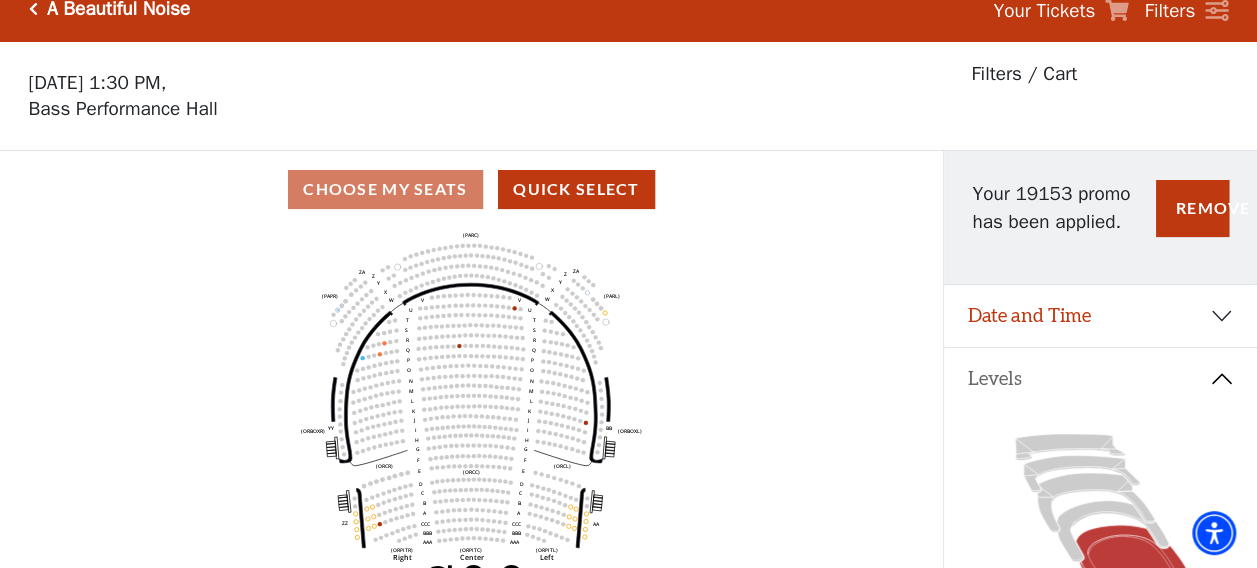 scroll, scrollTop: 20, scrollLeft: 0, axis: vertical 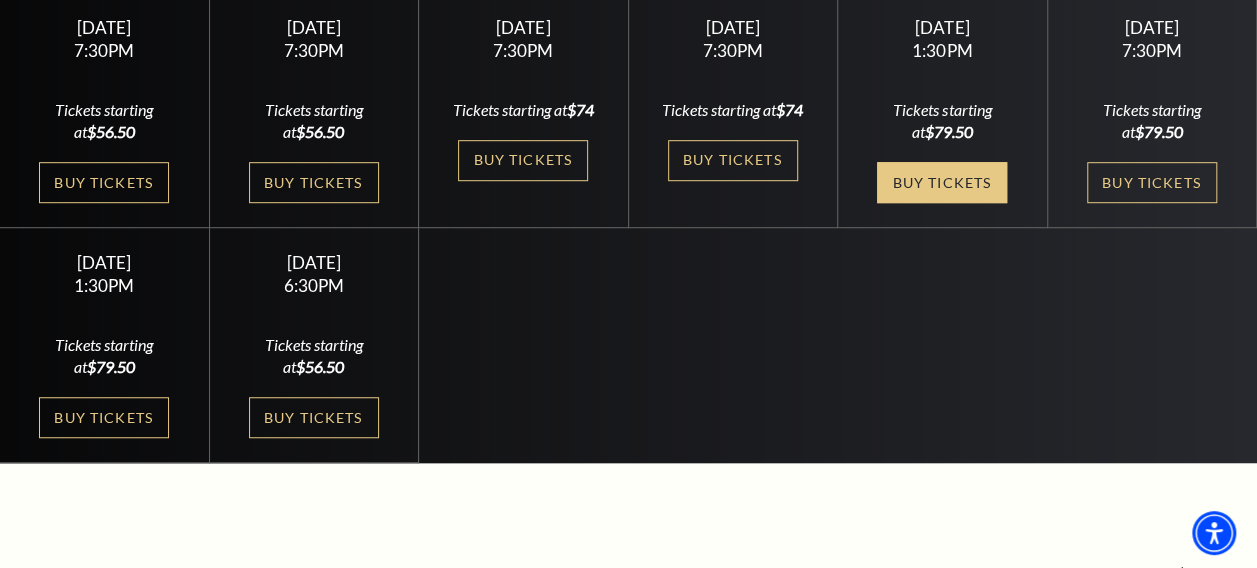 click on "Buy Tickets" at bounding box center [942, 182] 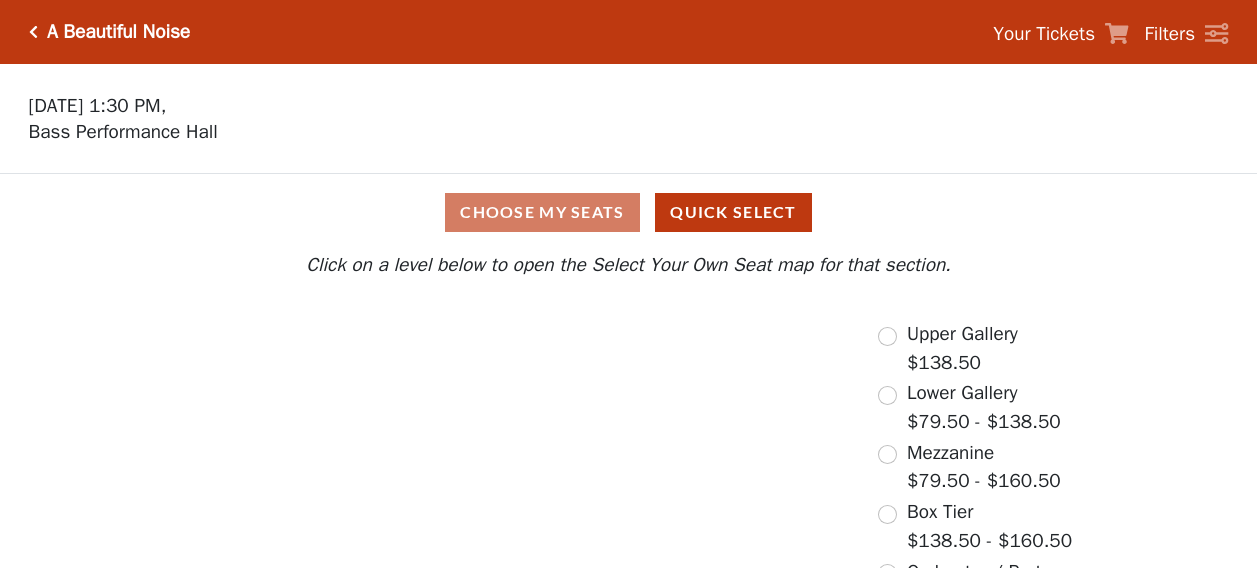 scroll, scrollTop: 0, scrollLeft: 0, axis: both 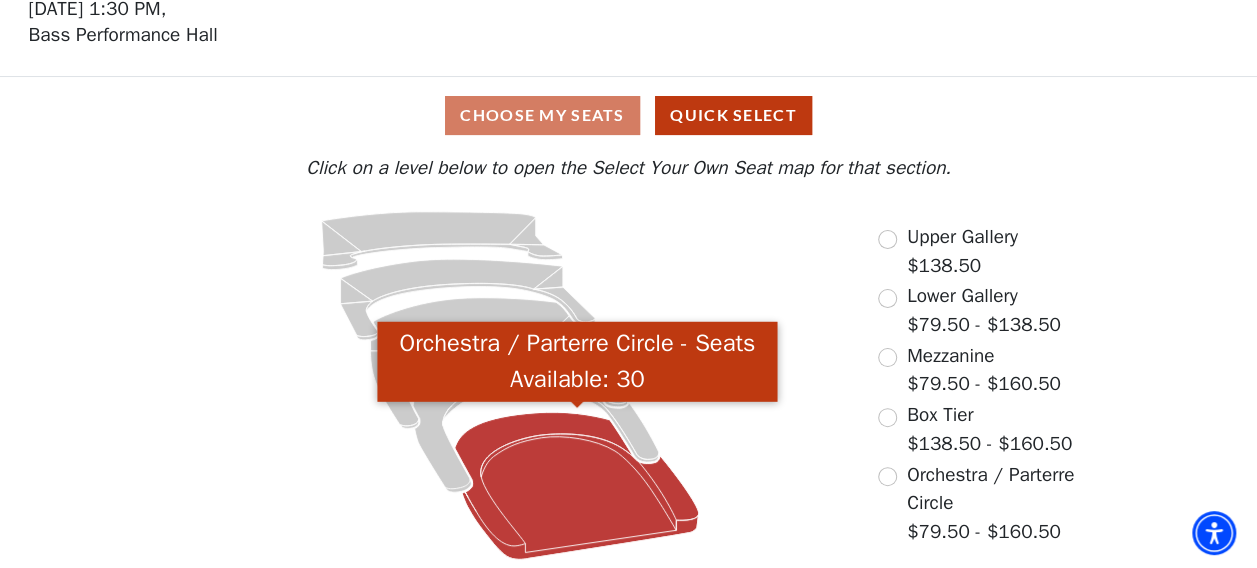 click 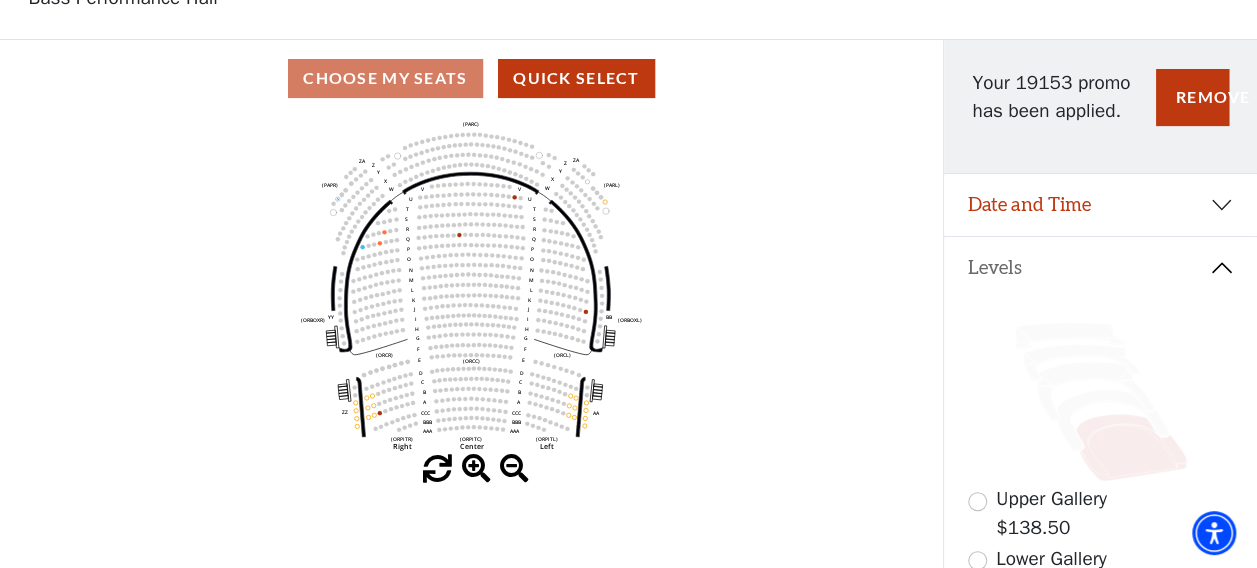 scroll, scrollTop: 60, scrollLeft: 0, axis: vertical 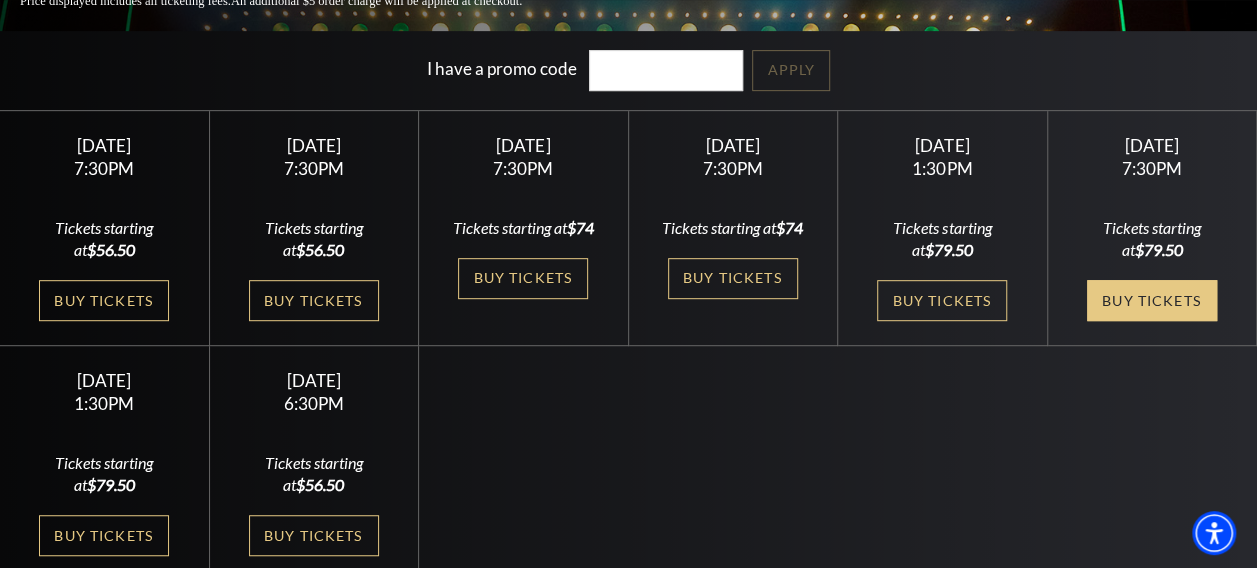 click on "Buy Tickets" at bounding box center [1152, 300] 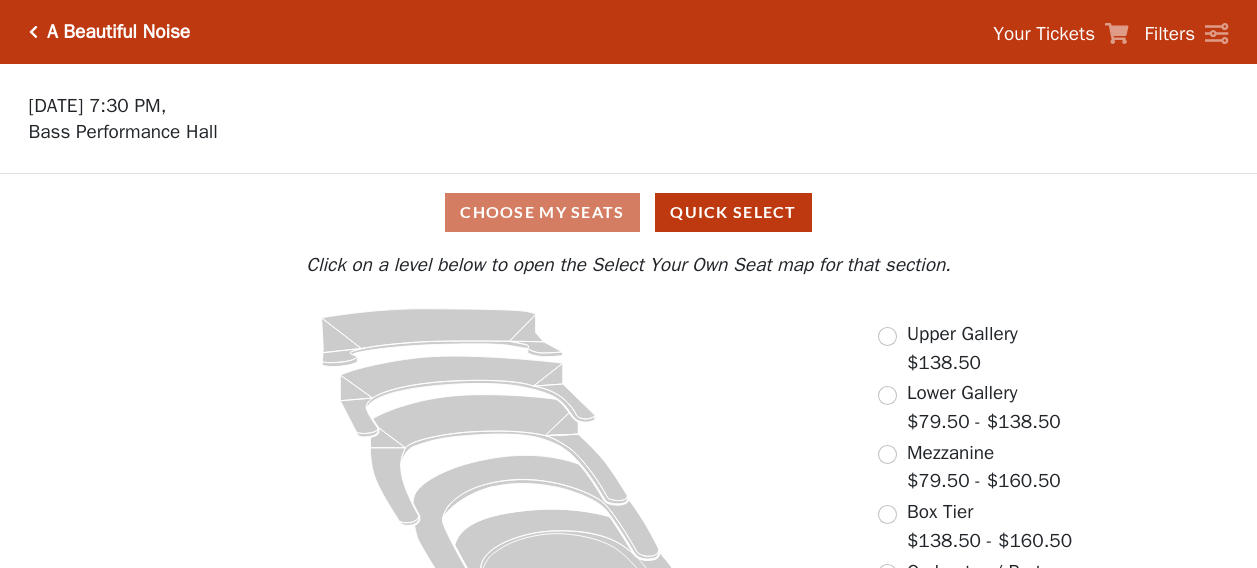 scroll, scrollTop: 0, scrollLeft: 0, axis: both 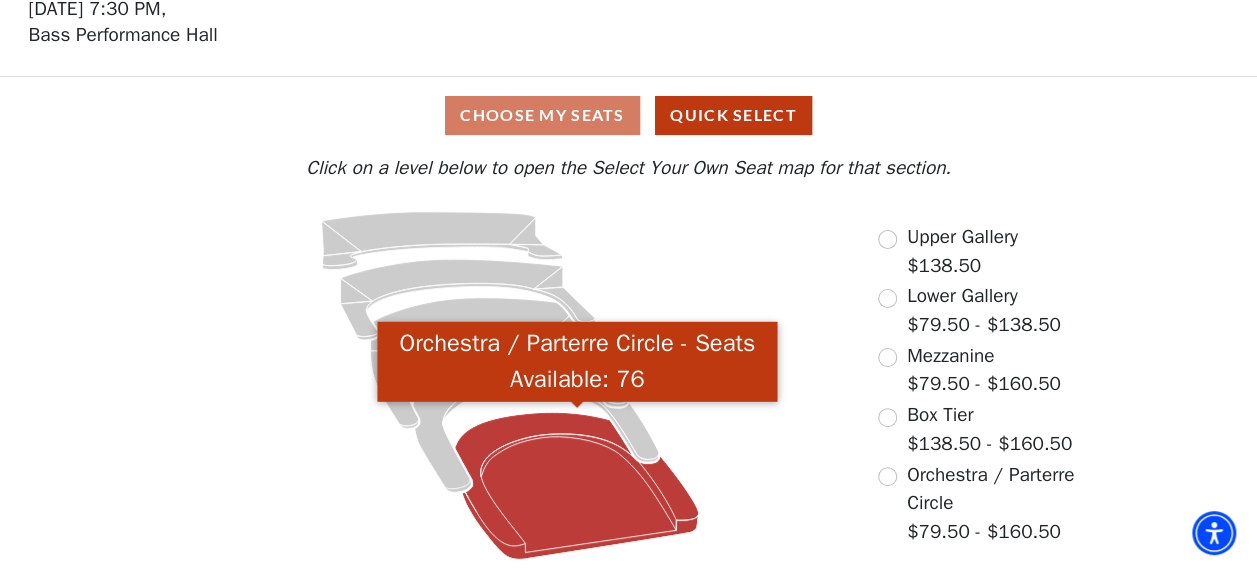 click 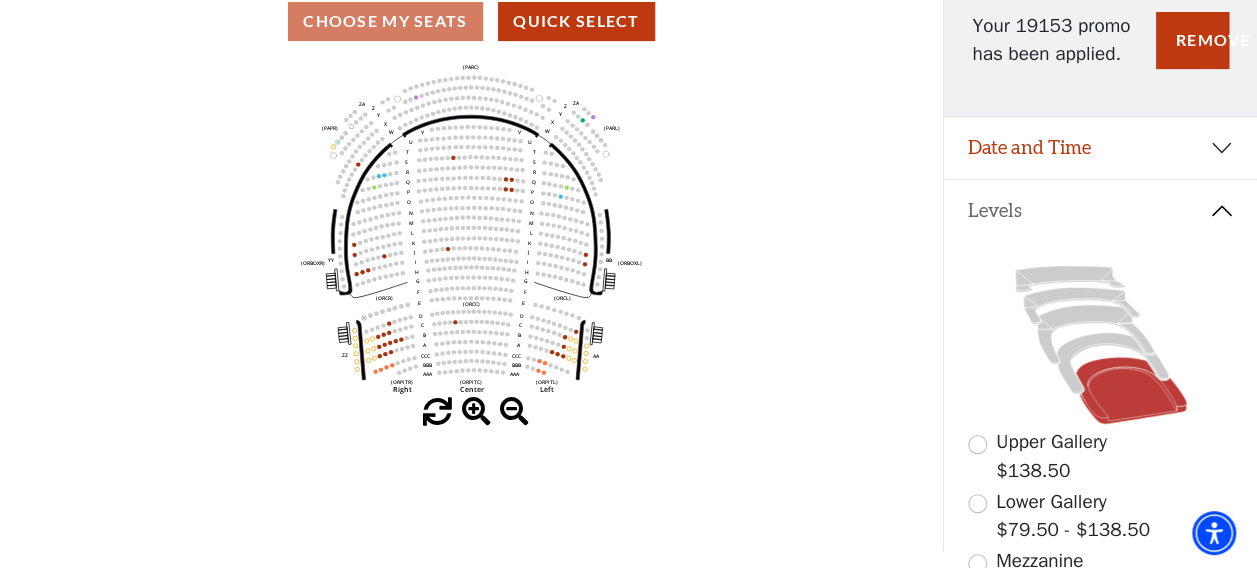 click 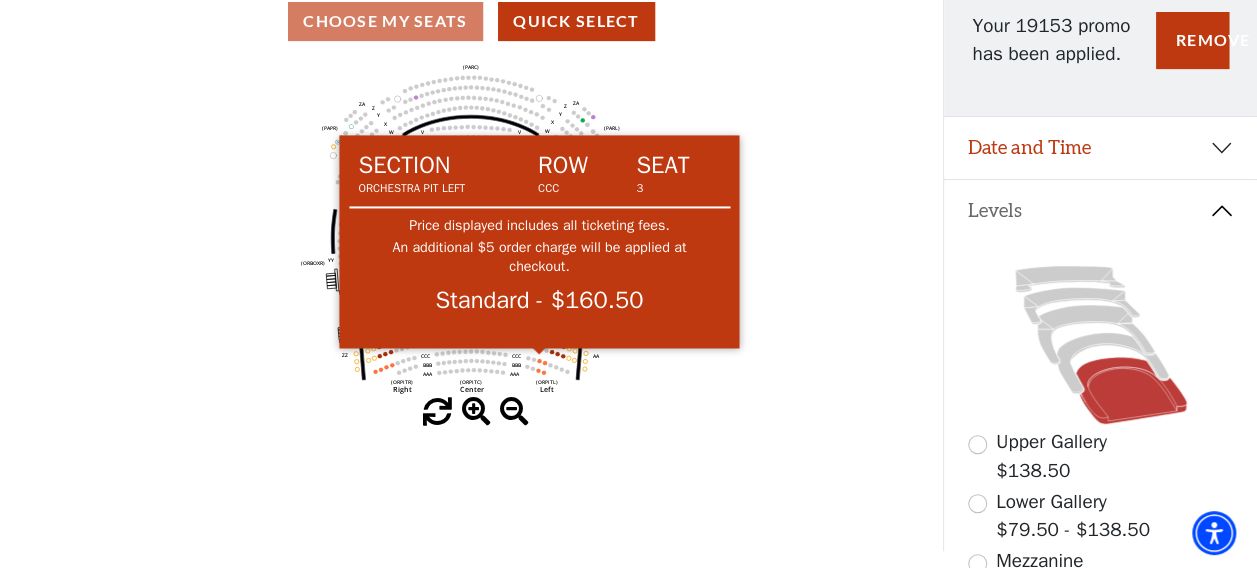 click 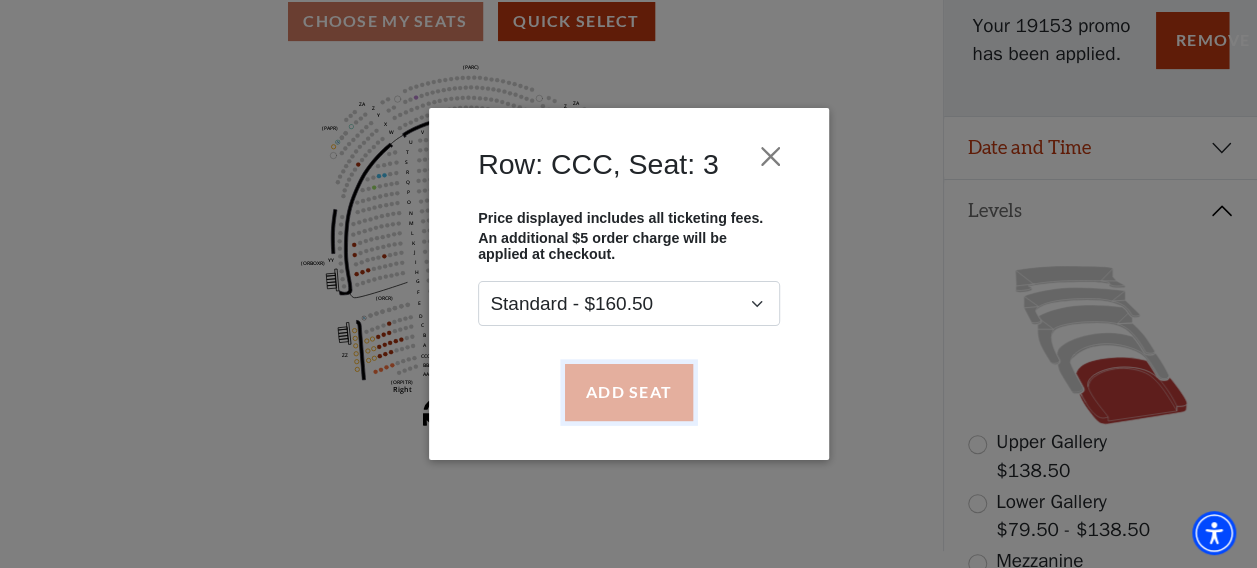 click on "Add Seat" at bounding box center [628, 392] 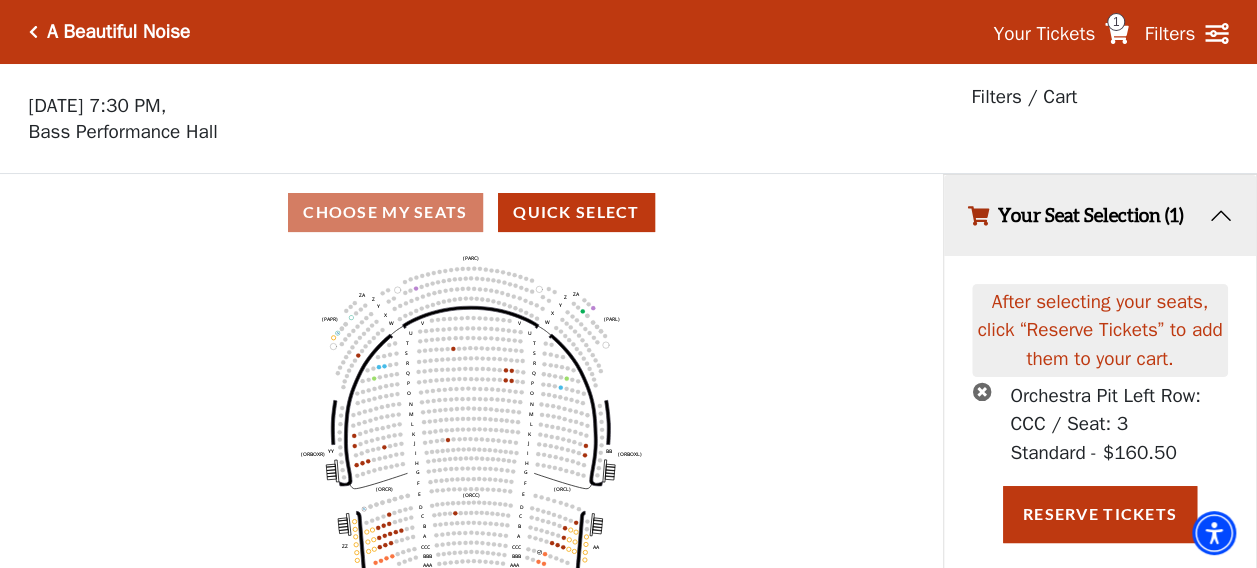 scroll, scrollTop: 46, scrollLeft: 0, axis: vertical 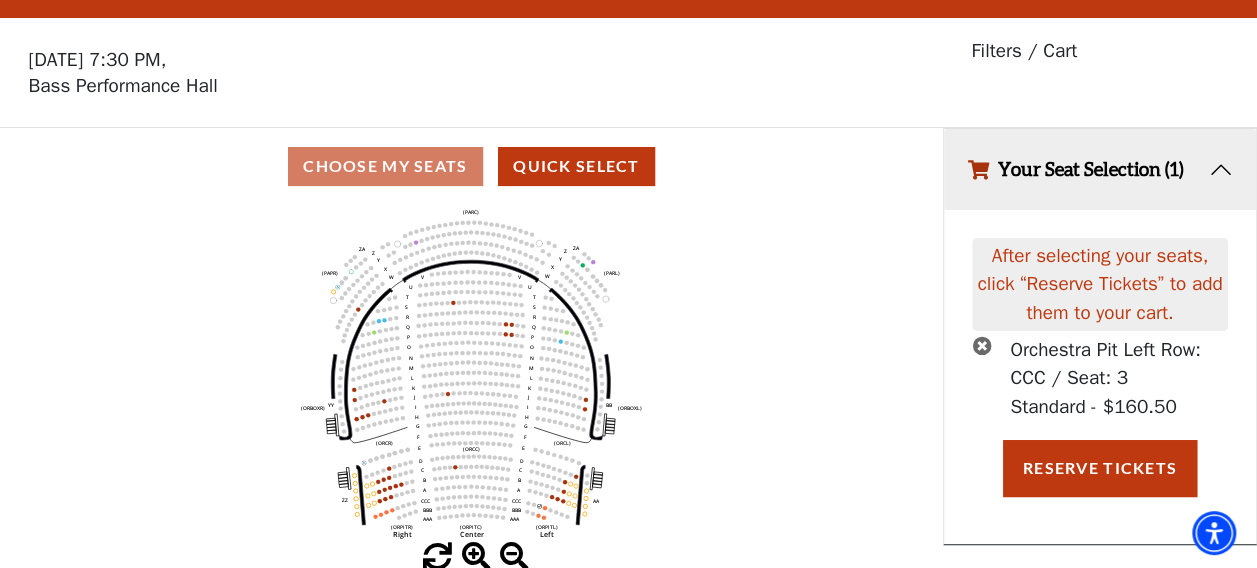 click on "Left   (ORPITL)   Right   (ORPITR)   Center   (ORPITC)   ZZ   AA   YY   BB   ZA   ZA   (ORCL)   (ORCR)   (ORCC)   (ORBOXL)   (ORBOXR)   (PARL)   (PAPR)   (PARC)   Z   Y   X   W   Z   Y   X   W   V   U   T   S   R   Q   P   O   N   M   L   K   J   I   H   G   F   E   D   C   B   A   CCC   BBB   AAA   V   U   T   S   R   Q   P   O   N   M   L   K   J   I   H   G   F   E   D   C   B   A   CCC   BBB   AAA" 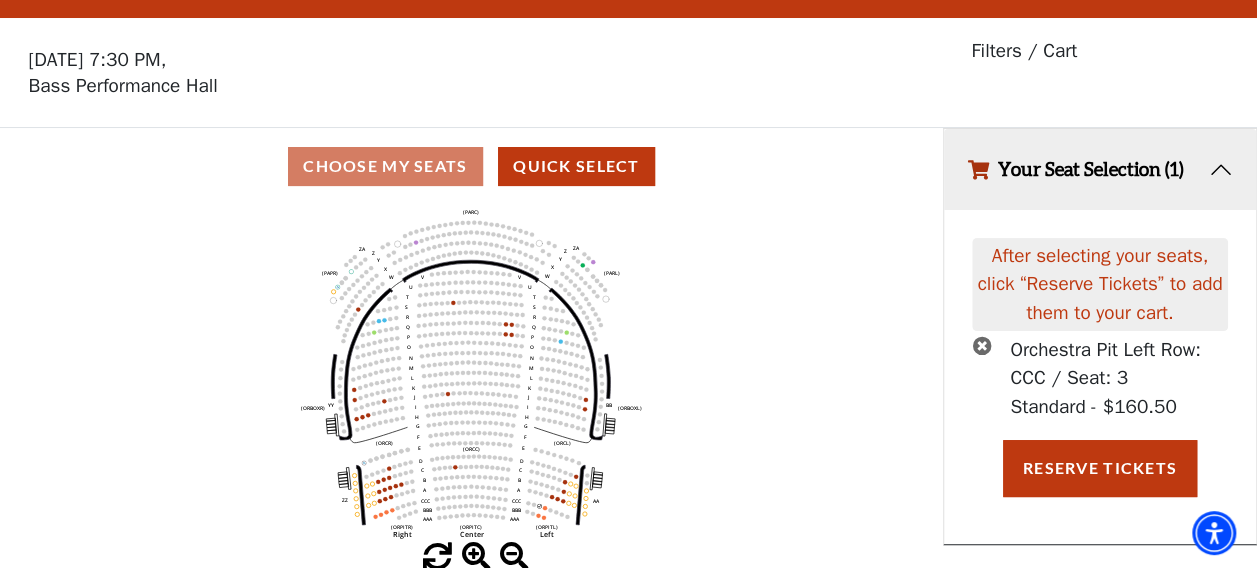 click on "Left   (ORPITL)   Right   (ORPITR)   Center   (ORPITC)   ZZ   AA   YY   BB   ZA   ZA   (ORCL)   (ORCR)   (ORCC)   (ORBOXL)   (ORBOXR)   (PARL)   (PAPR)   (PARC)   Z   Y   X   W   Z   Y   X   W   V   U   T   S   R   Q   P   O   N   M   L   K   J   I   H   G   F   E   D   C   B   A   CCC   BBB   AAA   V   U   T   S   R   Q   P   O   N   M   L   K   J   I   H   G   F   E   D   C   B   A   CCC   BBB   AAA" 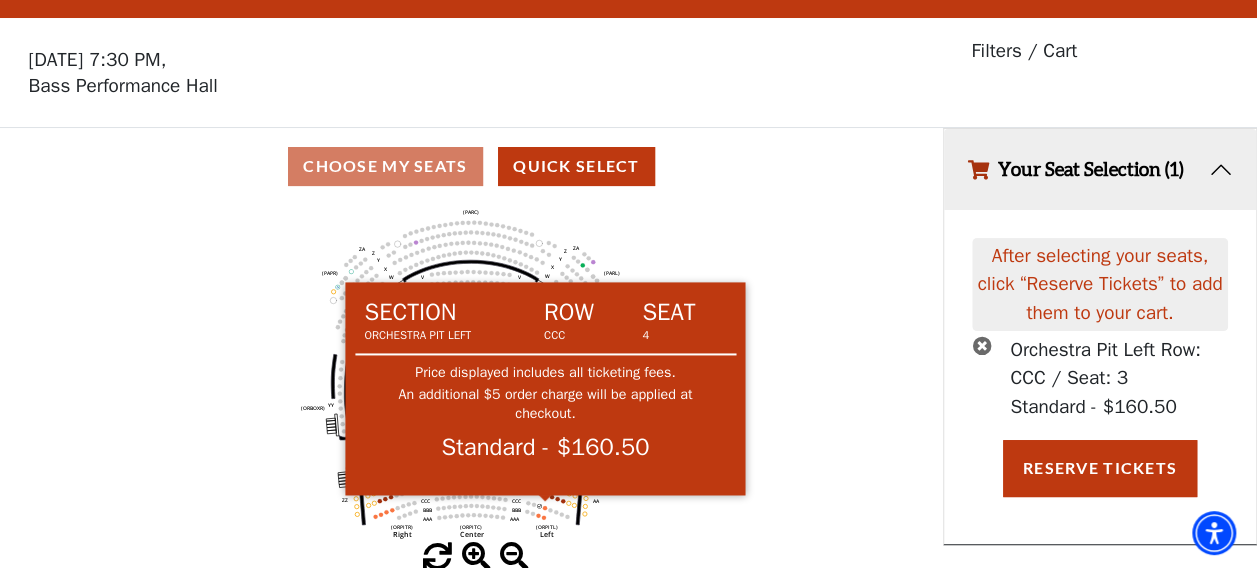 click 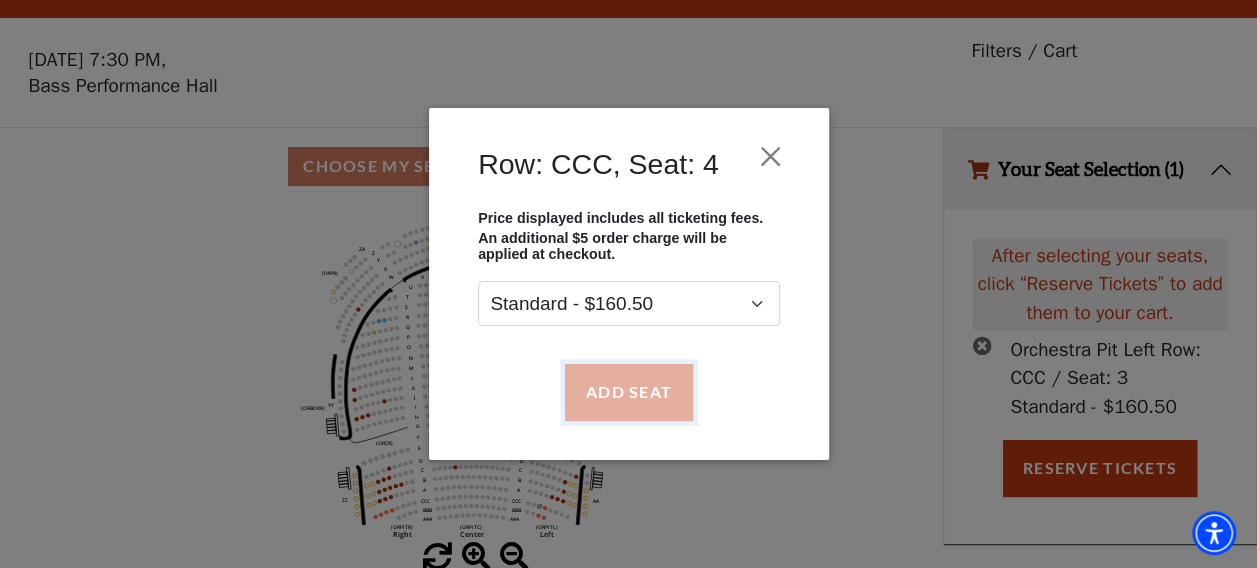 click on "Add Seat" at bounding box center (628, 392) 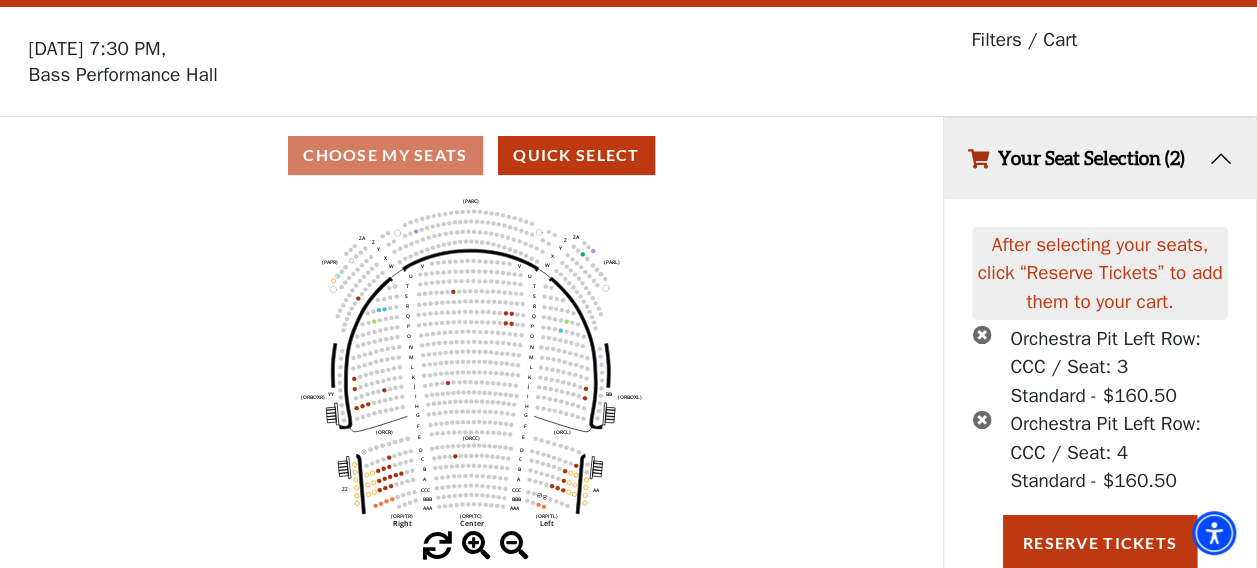 scroll, scrollTop: 105, scrollLeft: 0, axis: vertical 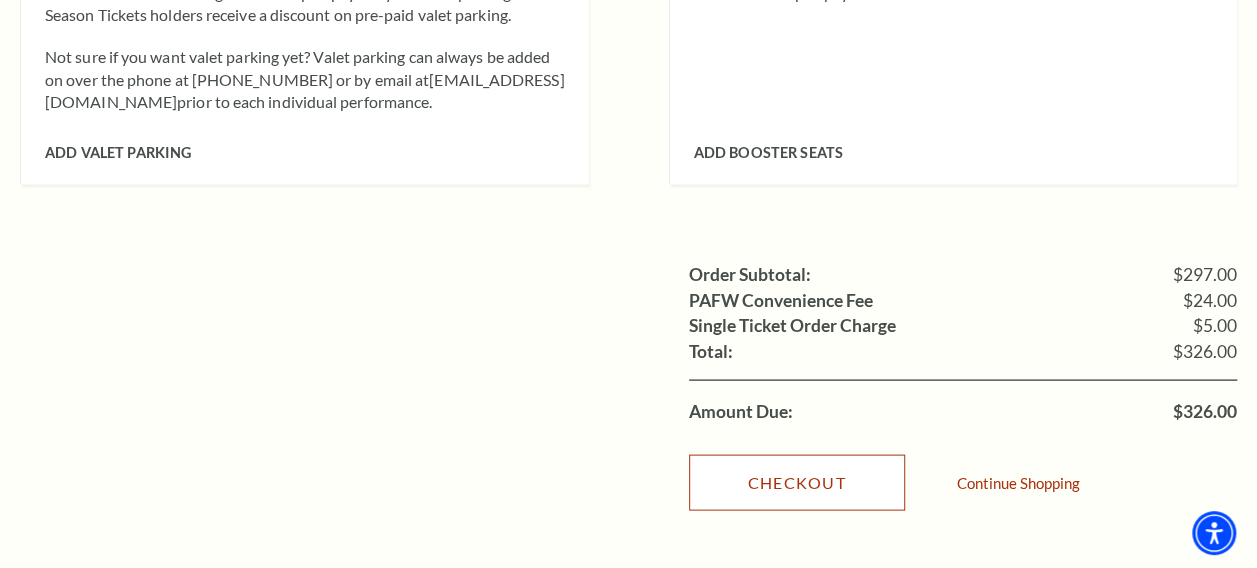 click on "Checkout" at bounding box center [797, 482] 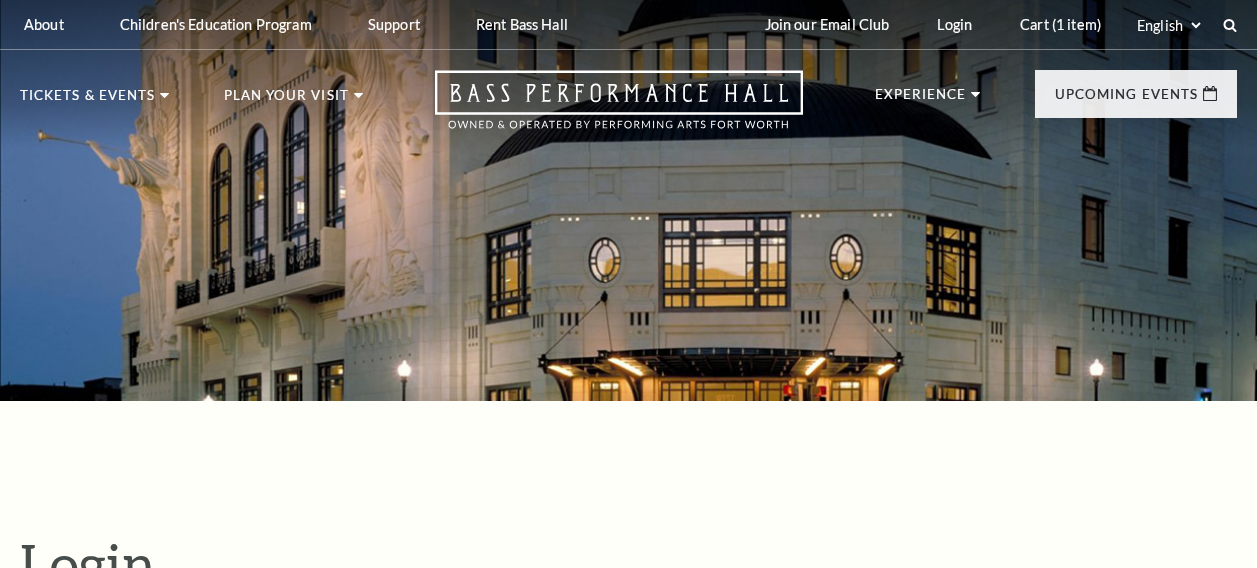 scroll, scrollTop: 488, scrollLeft: 0, axis: vertical 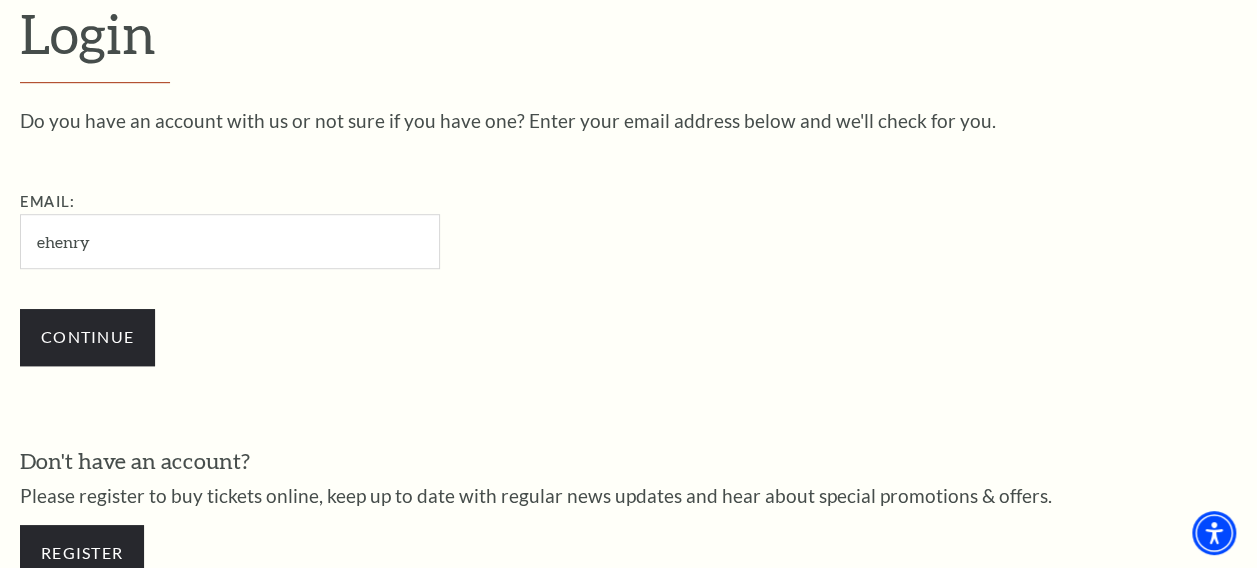 type on "[EMAIL_ADDRESS][DOMAIN_NAME]" 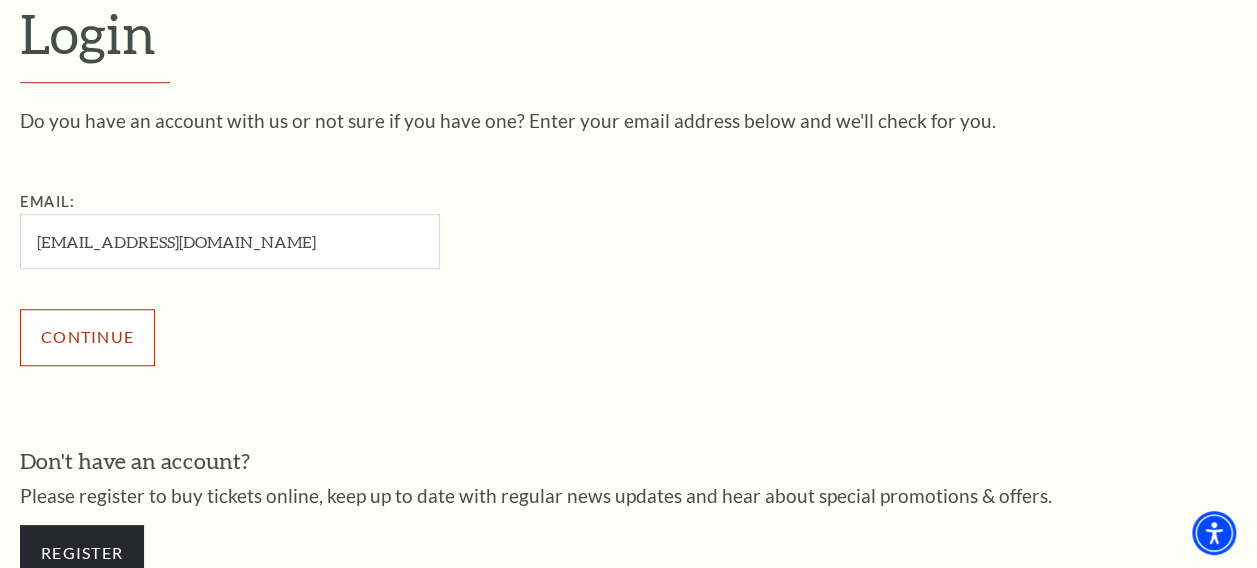 click on "Continue" at bounding box center [87, 337] 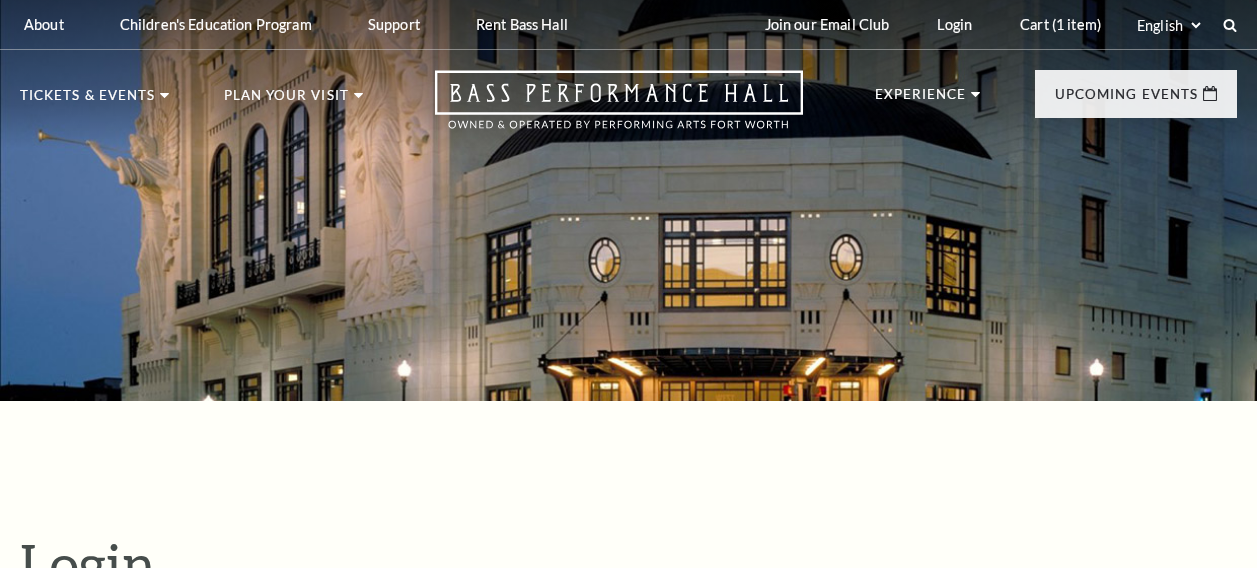 scroll, scrollTop: 506, scrollLeft: 0, axis: vertical 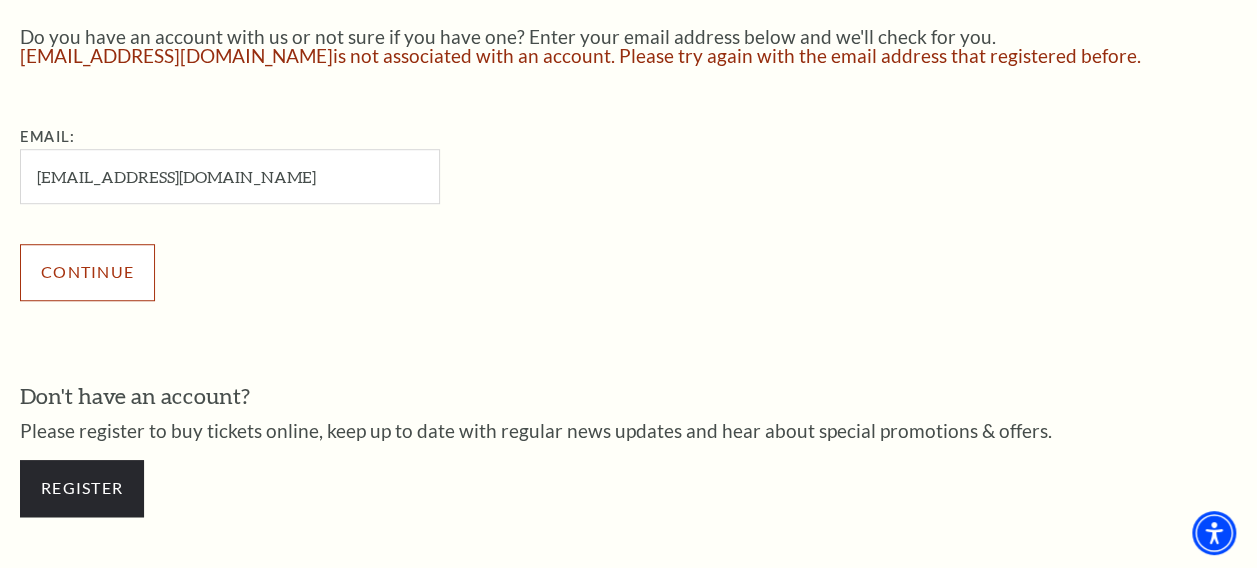 click on "Continue" at bounding box center (87, 272) 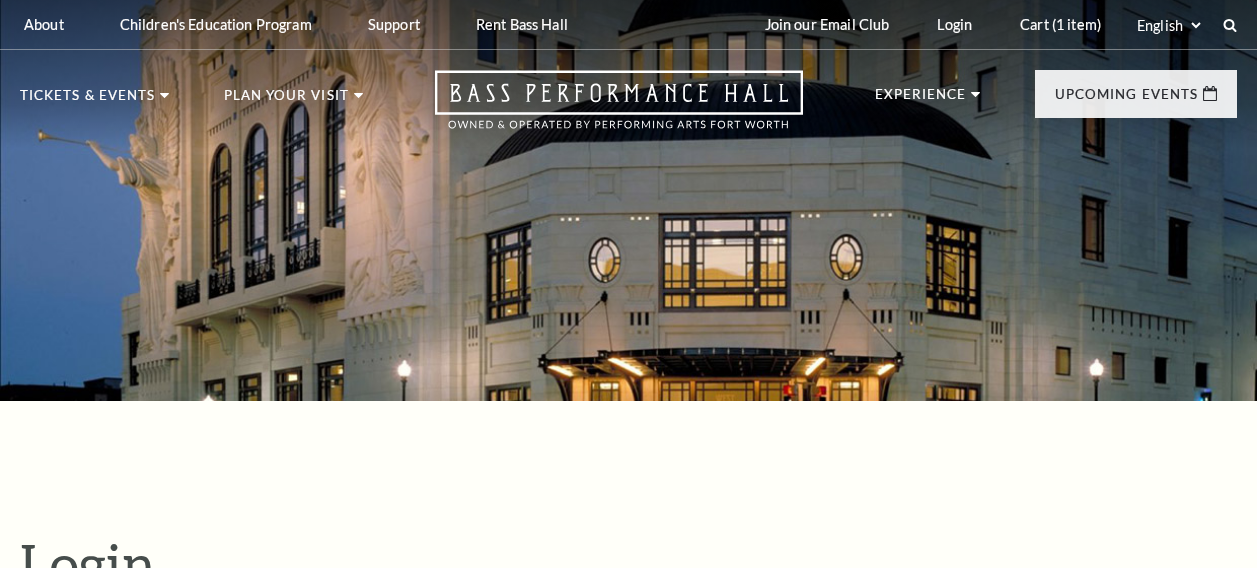 scroll, scrollTop: 506, scrollLeft: 0, axis: vertical 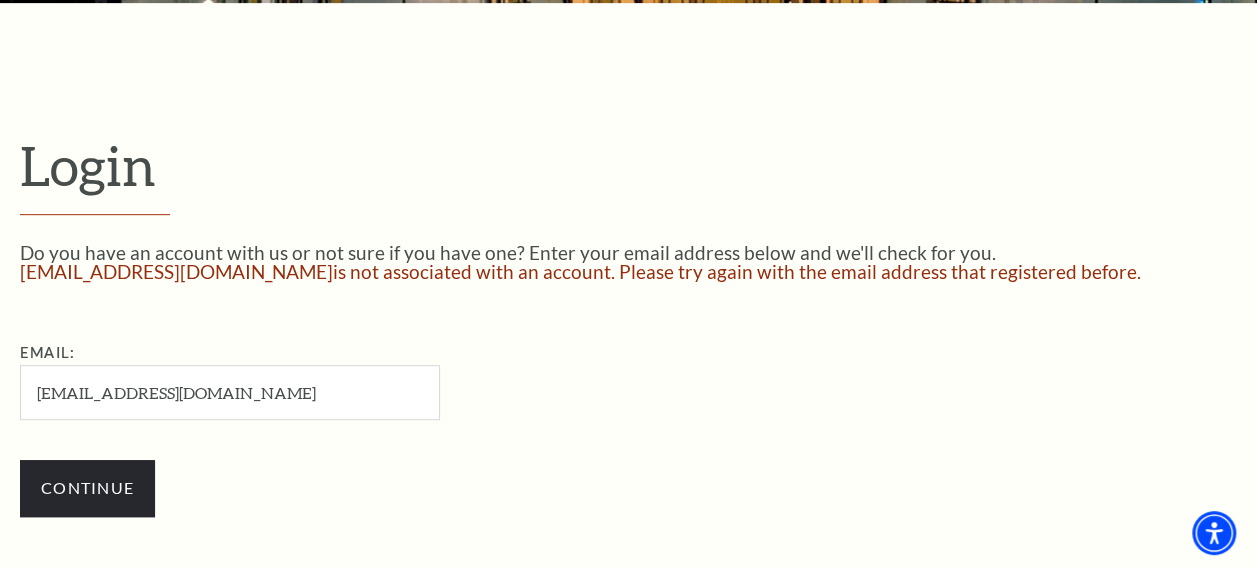 drag, startPoint x: 316, startPoint y: 393, endPoint x: -4, endPoint y: 403, distance: 320.15622 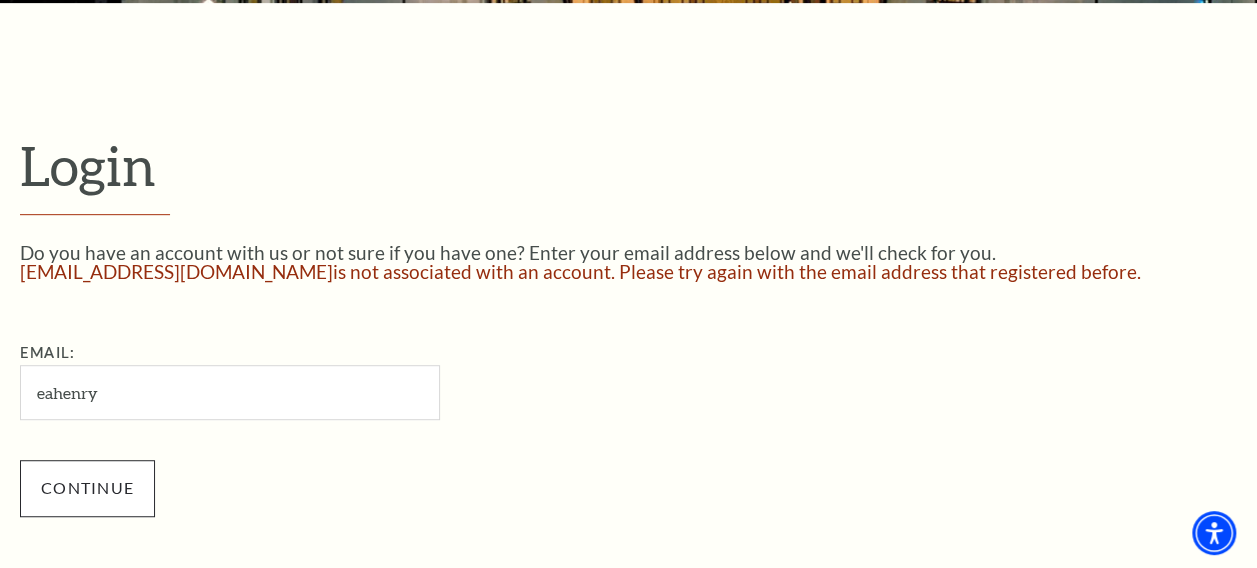 type on "[EMAIL_ADDRESS][DOMAIN_NAME]" 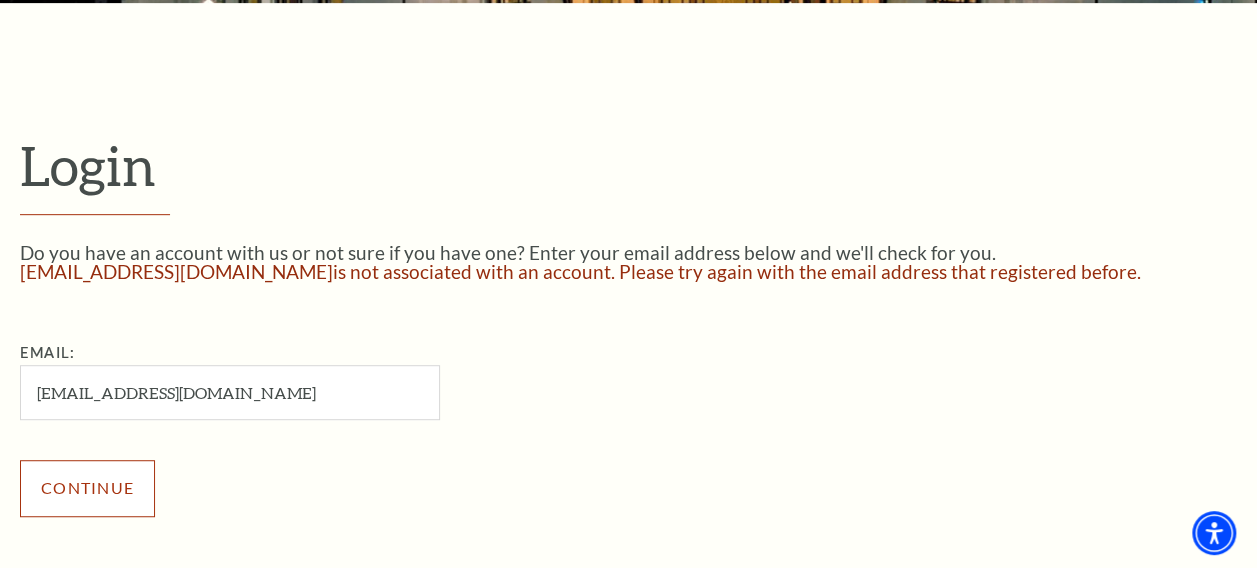 click on "Continue" at bounding box center [87, 488] 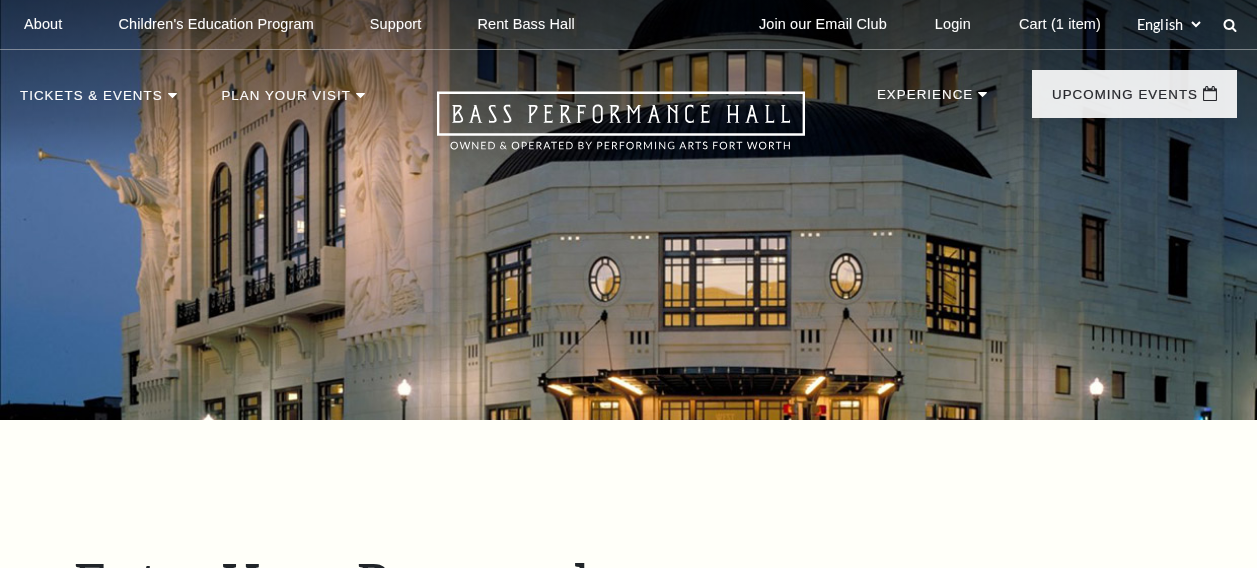scroll, scrollTop: 549, scrollLeft: 0, axis: vertical 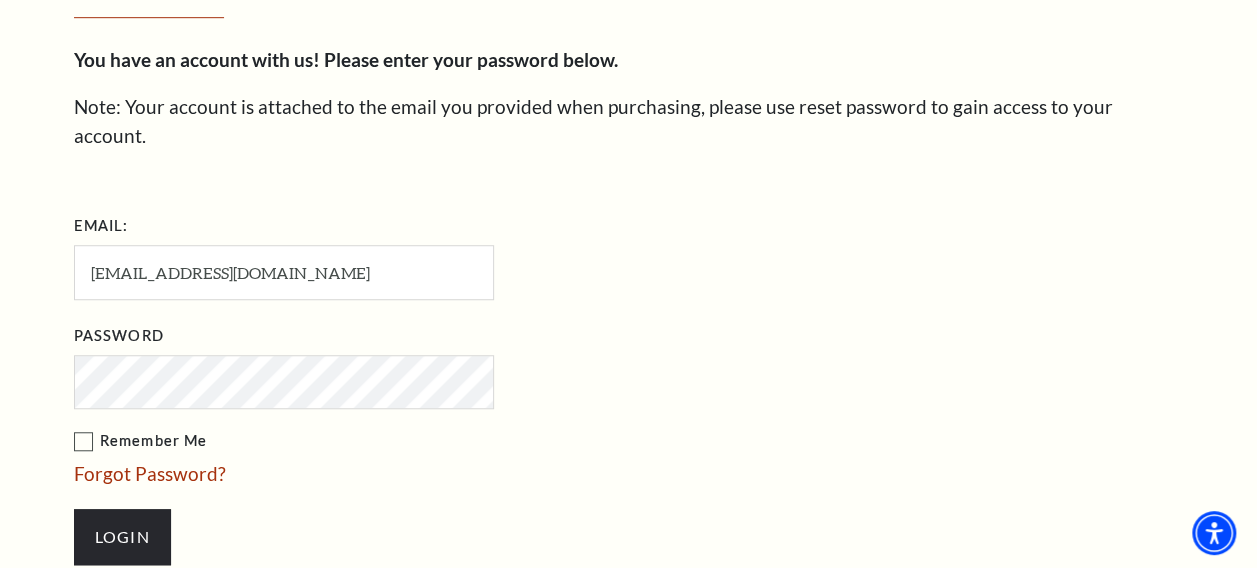click on "Password" at bounding box center (384, 364) 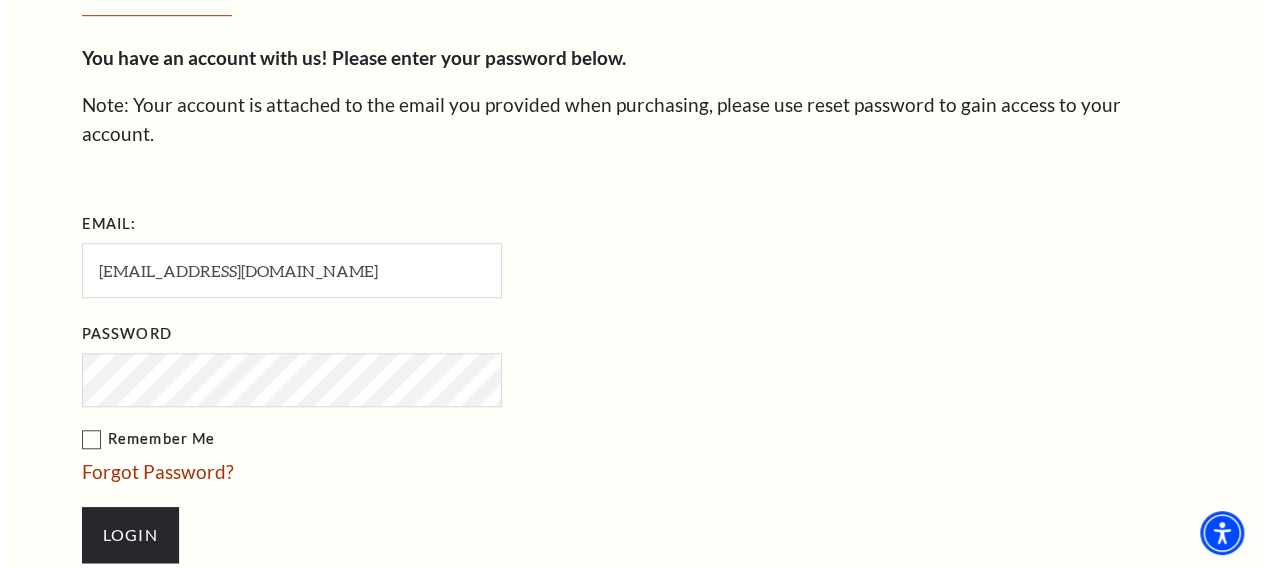 scroll, scrollTop: 610, scrollLeft: 0, axis: vertical 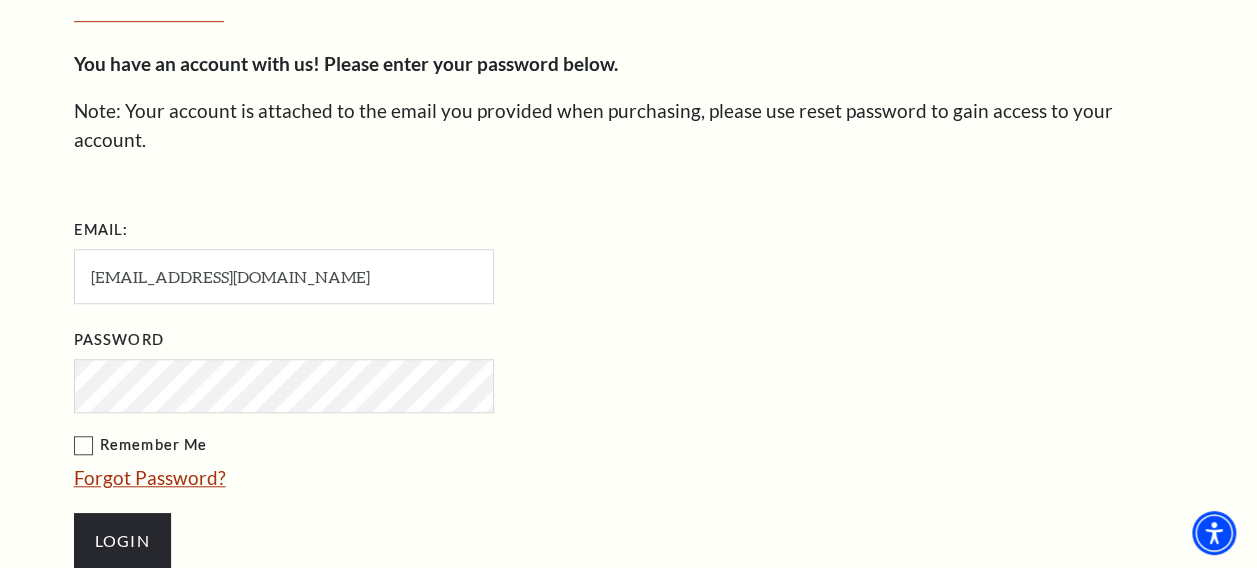 click on "Forgot Password?" at bounding box center [150, 477] 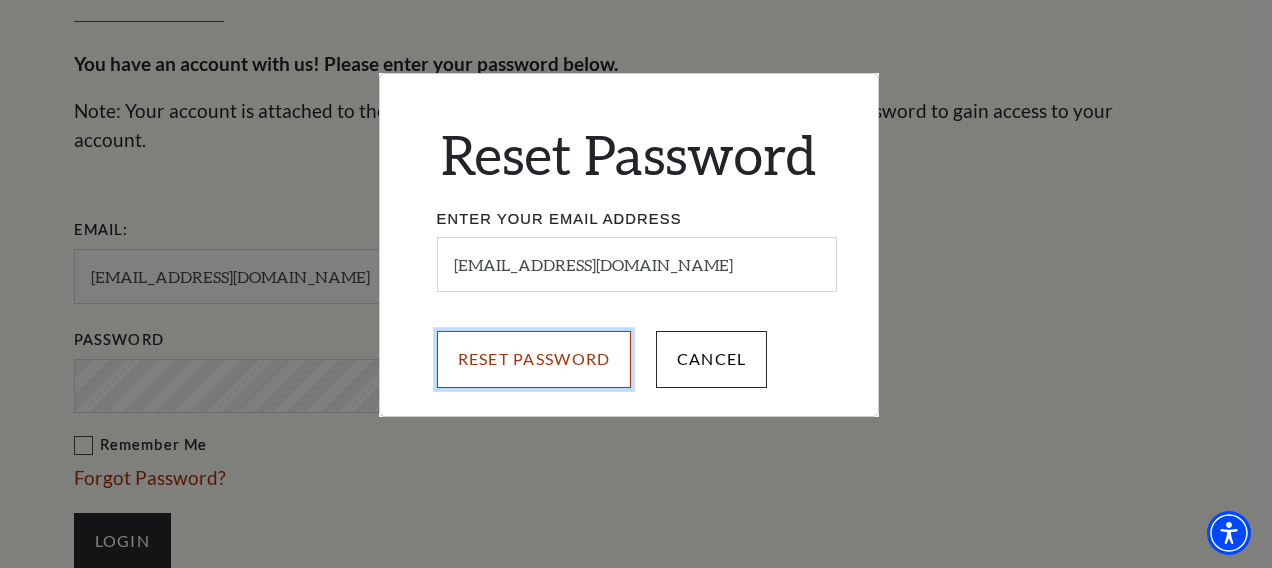 click on "Reset Password" at bounding box center (534, 359) 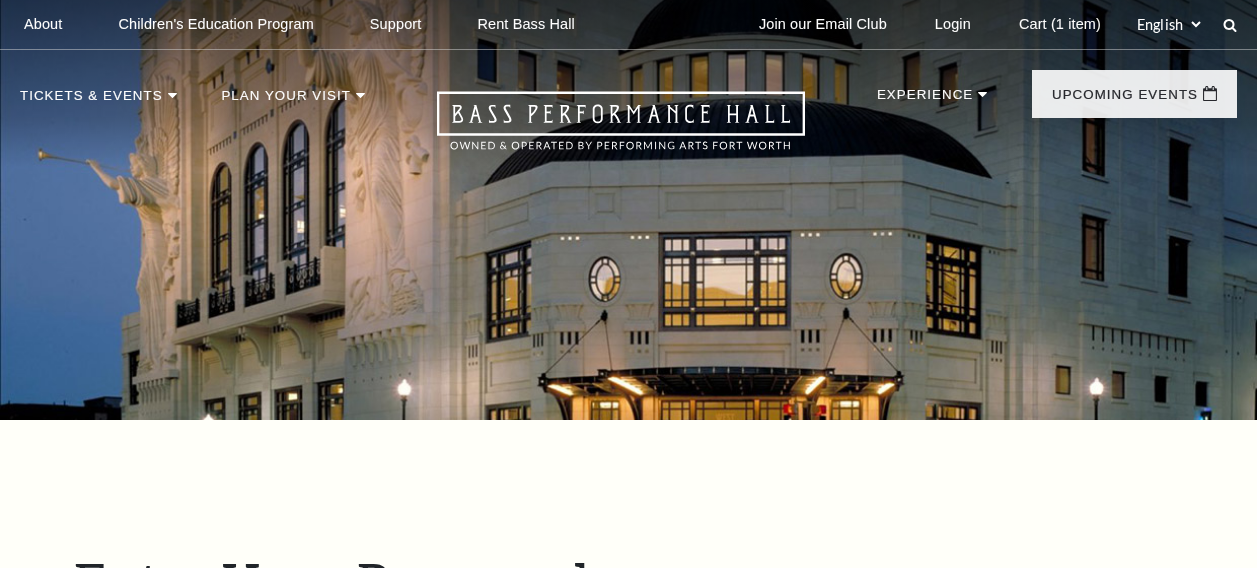 scroll, scrollTop: 709, scrollLeft: 0, axis: vertical 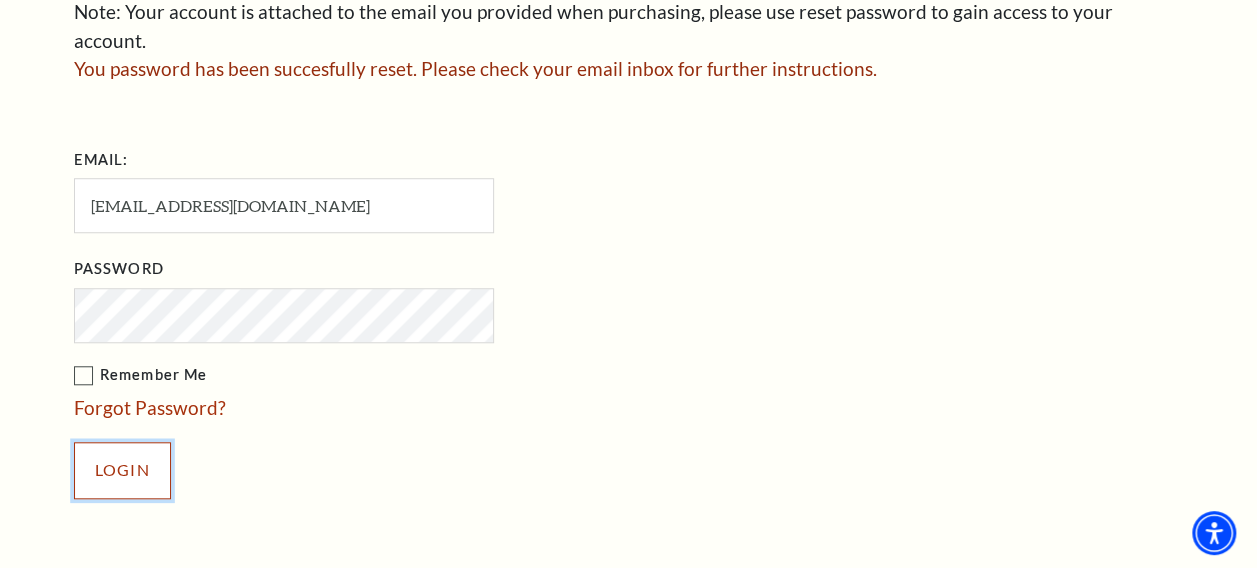 click on "Login" at bounding box center [122, 470] 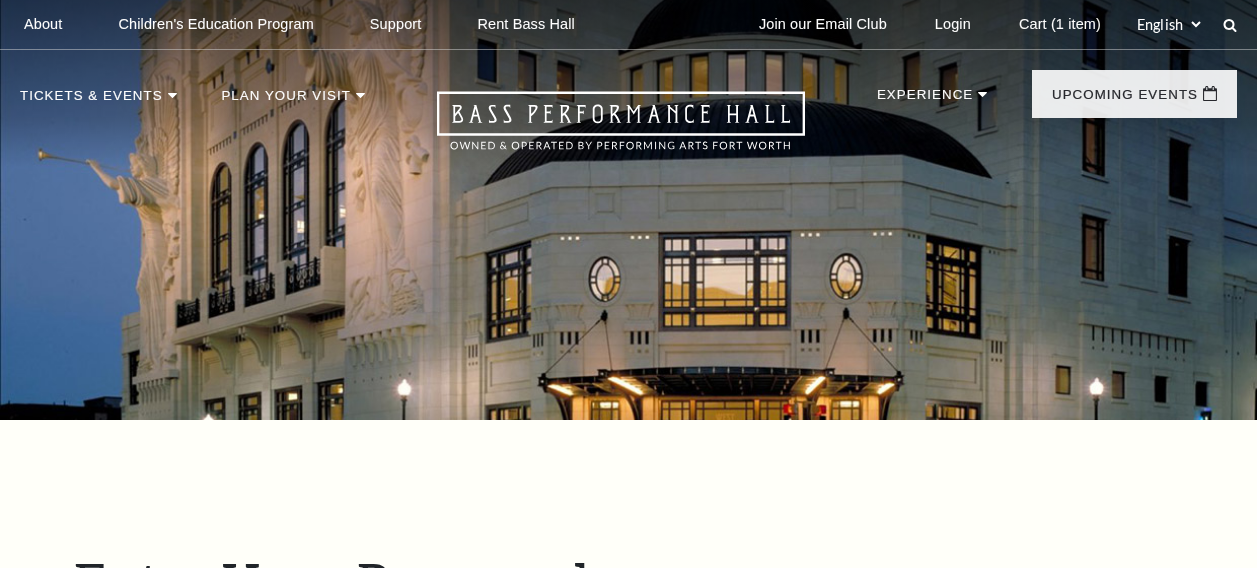 scroll, scrollTop: 709, scrollLeft: 0, axis: vertical 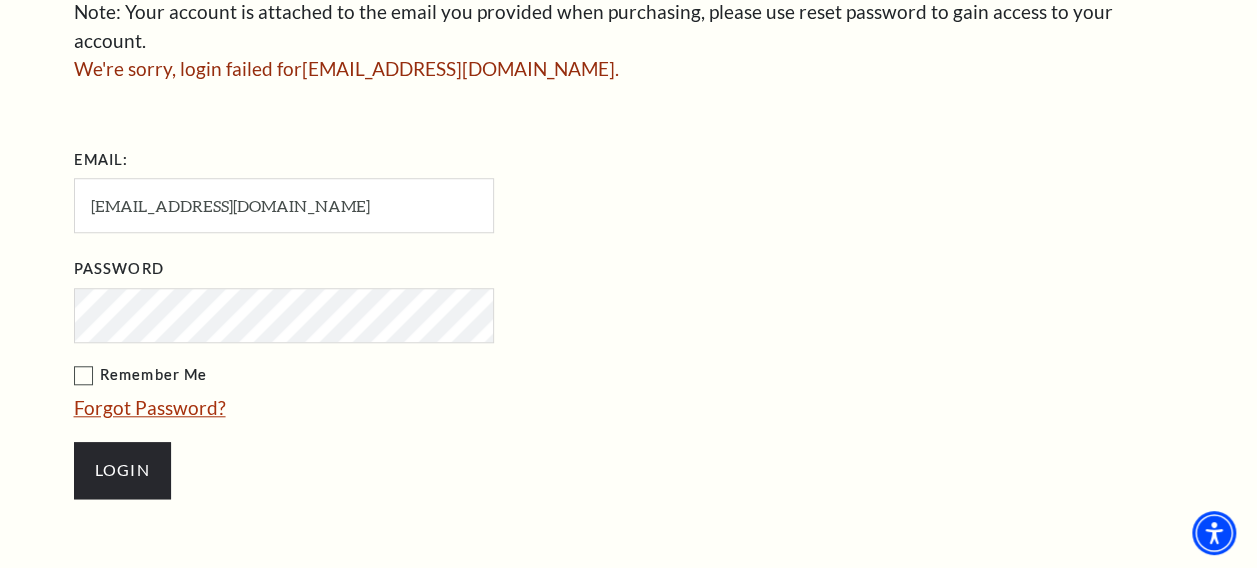 click on "Forgot Password?" at bounding box center (150, 407) 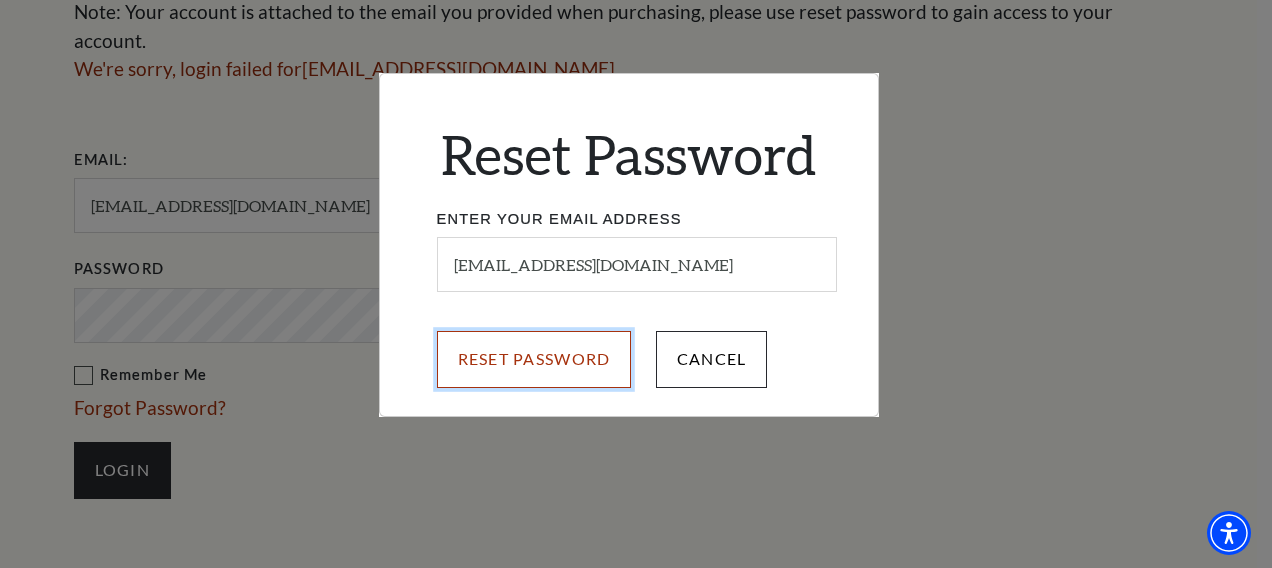 click on "Reset Password" at bounding box center [534, 359] 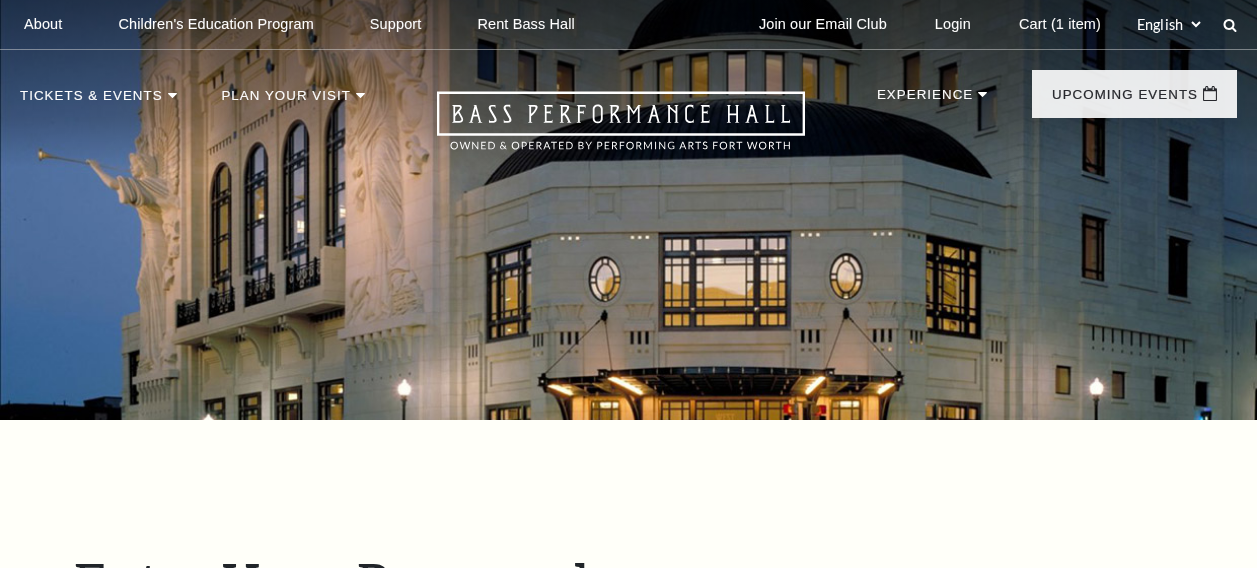 scroll, scrollTop: 709, scrollLeft: 0, axis: vertical 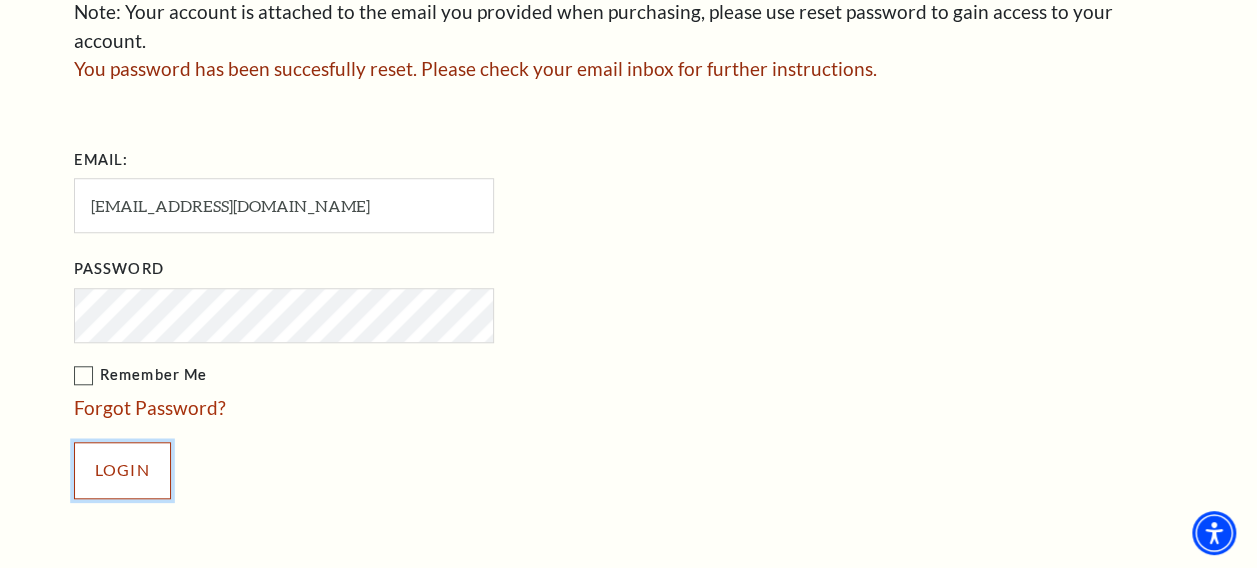 click on "Login" at bounding box center (122, 470) 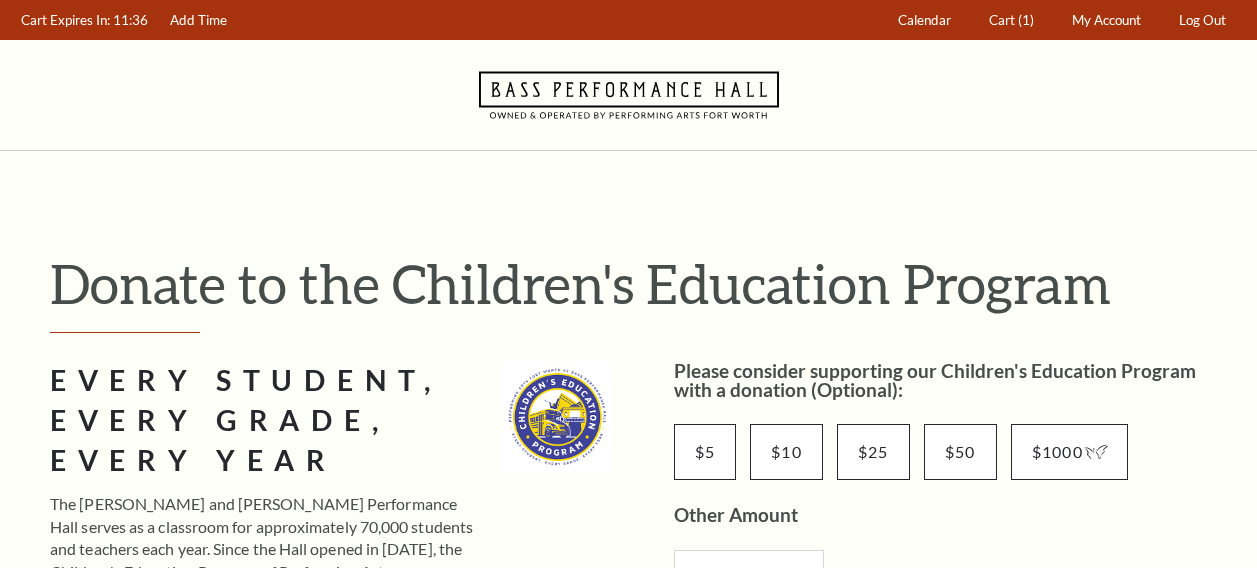 scroll, scrollTop: 0, scrollLeft: 0, axis: both 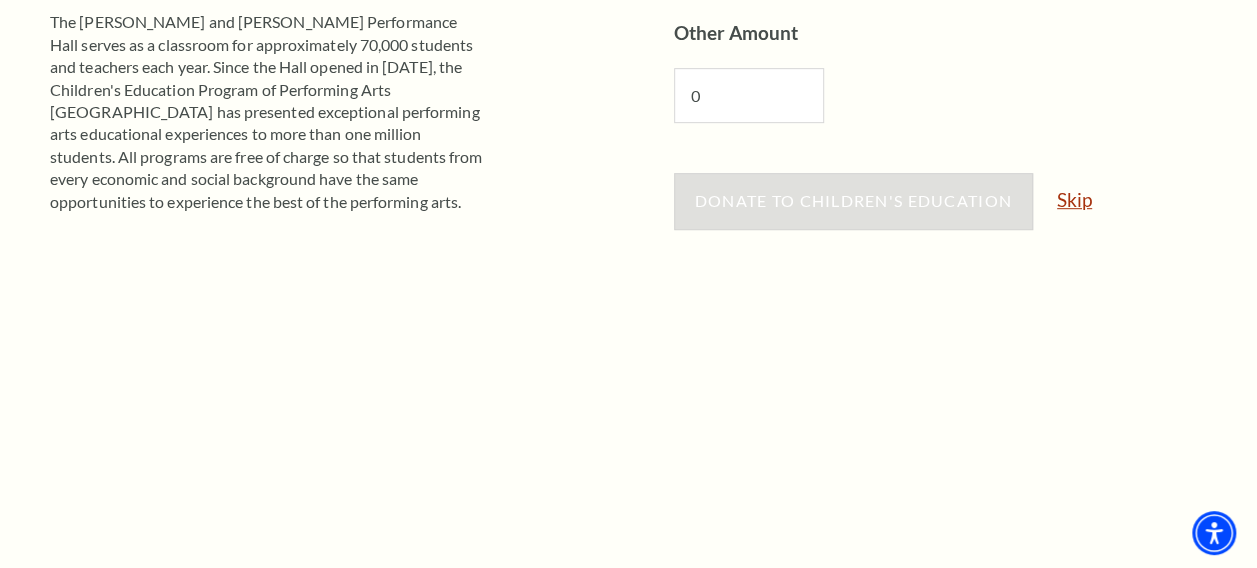 click on "Skip" at bounding box center (1074, 199) 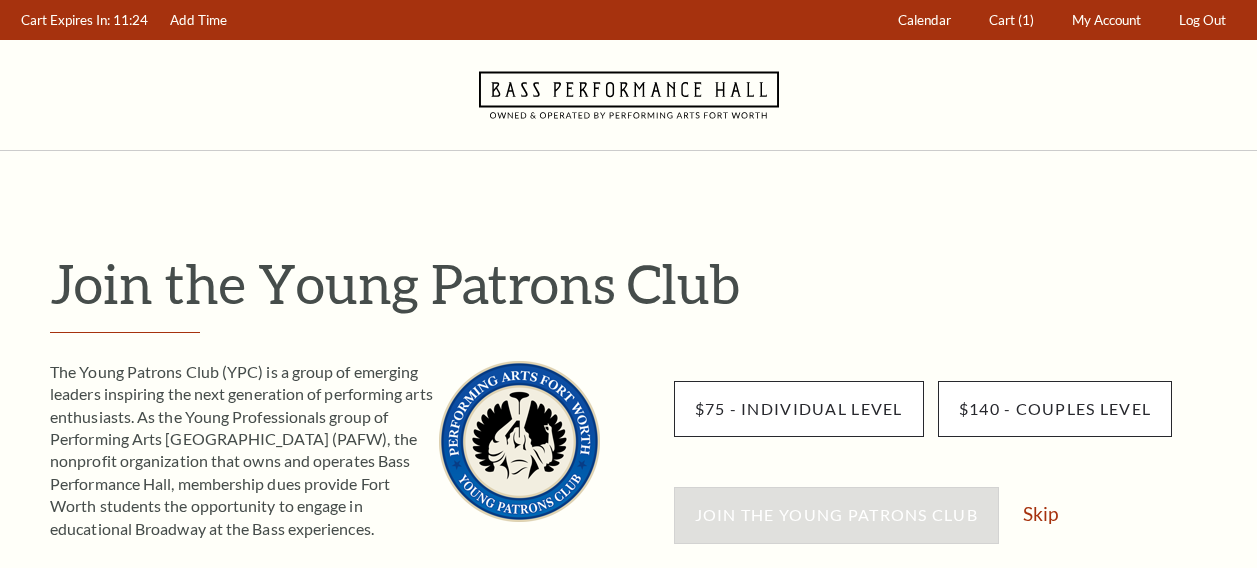 scroll, scrollTop: 0, scrollLeft: 0, axis: both 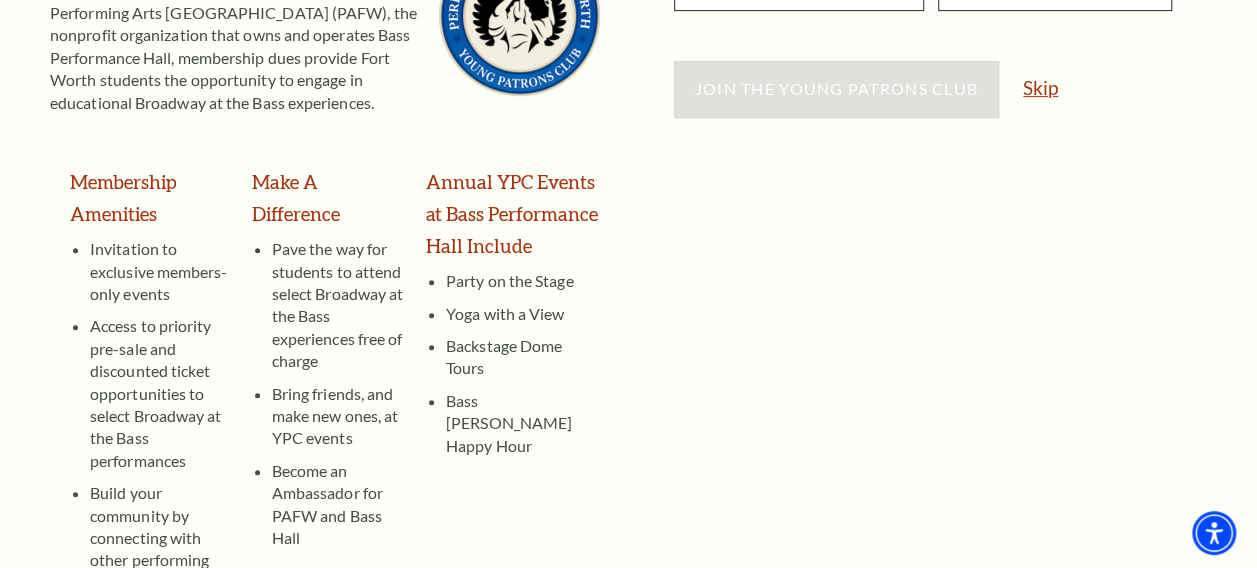 click on "Skip" at bounding box center [1040, 87] 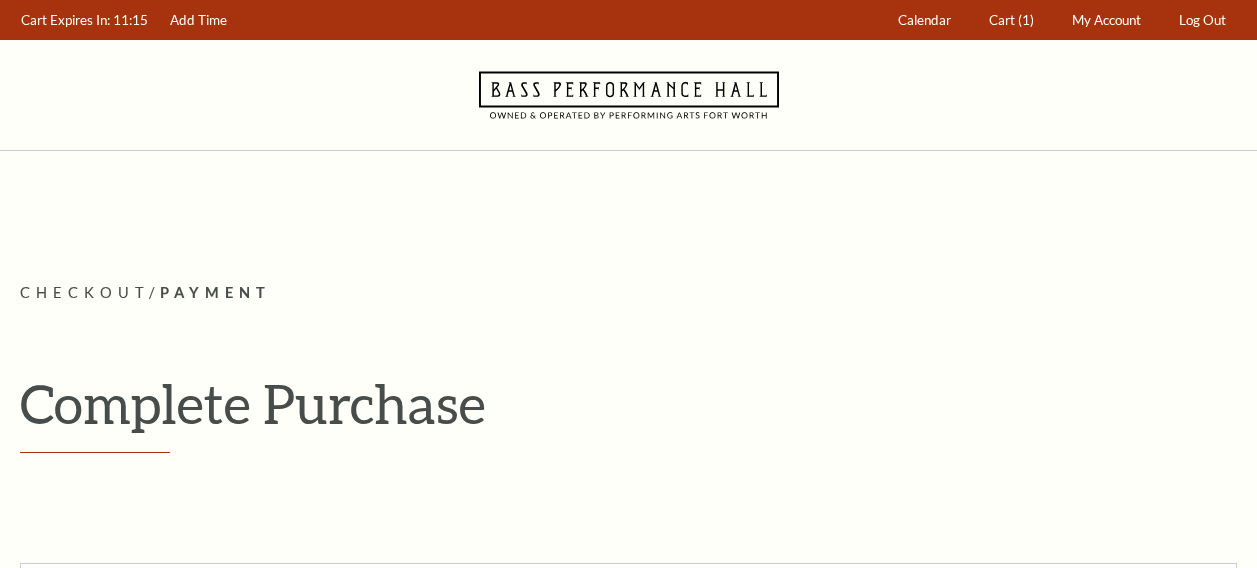 scroll, scrollTop: 0, scrollLeft: 0, axis: both 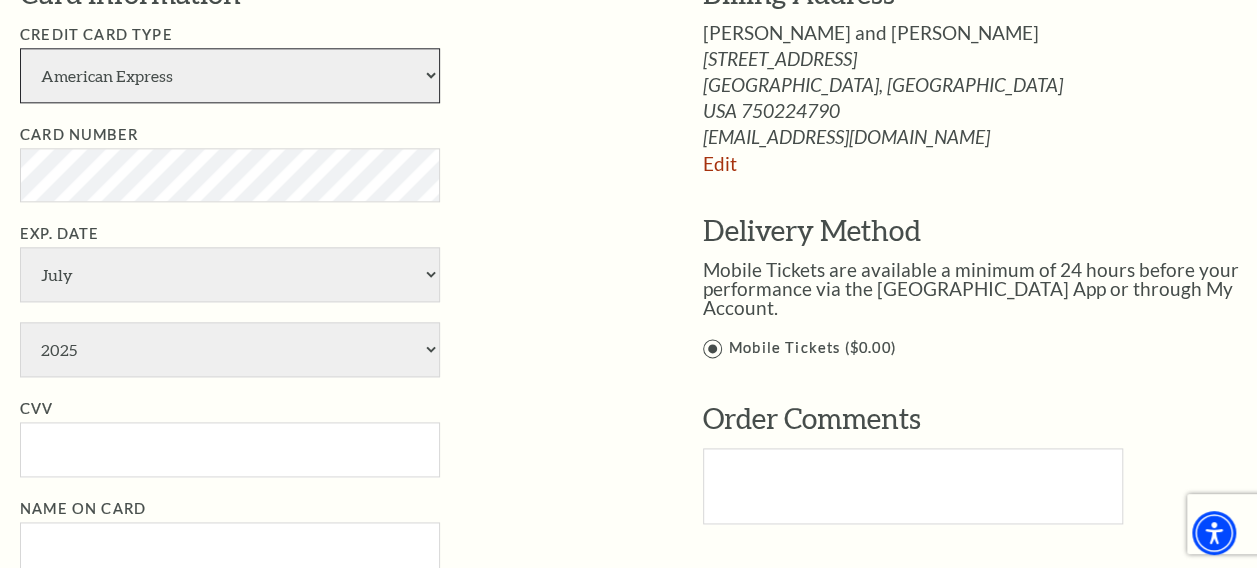 click on "American Express
Visa
Master Card
Discover" at bounding box center [230, 75] 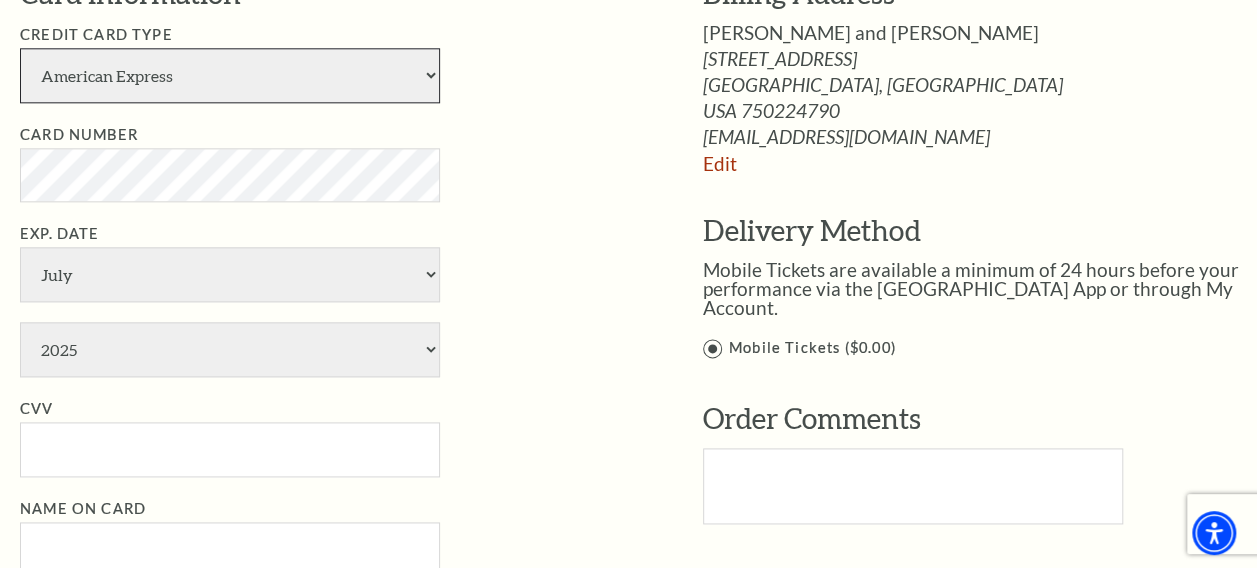 click on "American Express
Visa
Master Card
Discover" at bounding box center (230, 75) 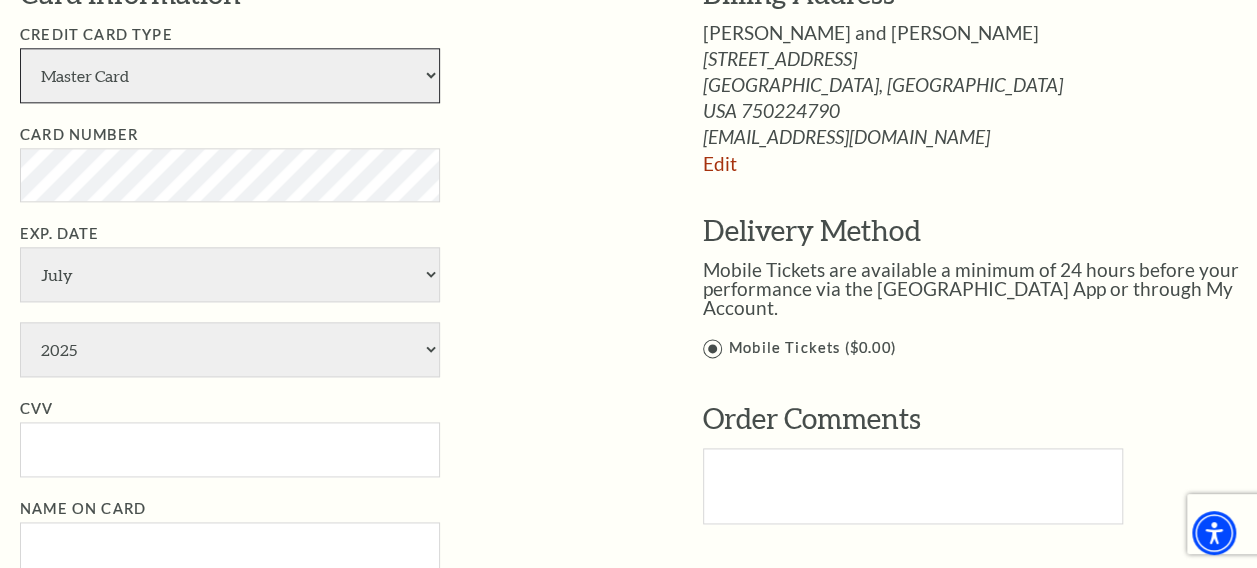 click on "American Express
Visa
Master Card
Discover" at bounding box center [230, 75] 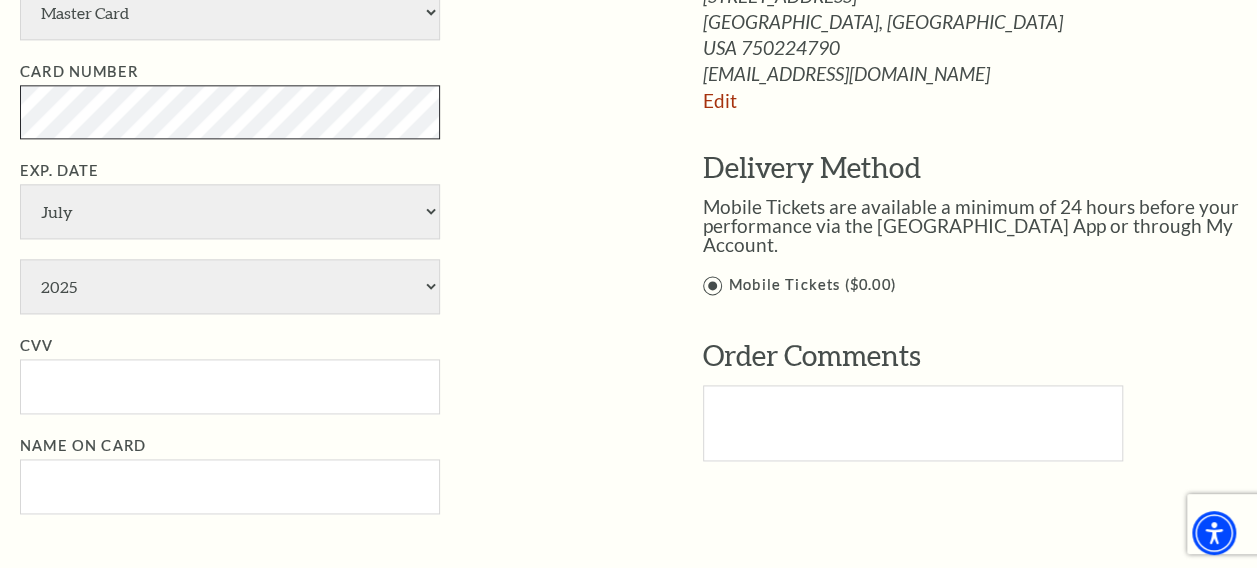 scroll, scrollTop: 1198, scrollLeft: 0, axis: vertical 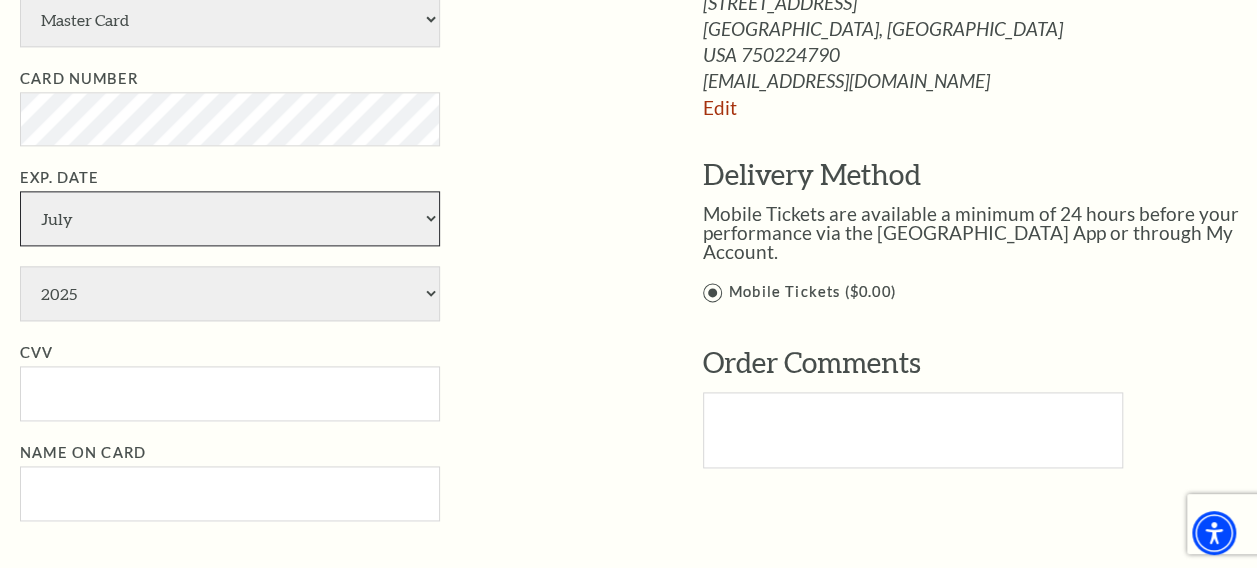 click on "January
February
March
April
May
June
July
August
September
October
November
December" at bounding box center [230, 218] 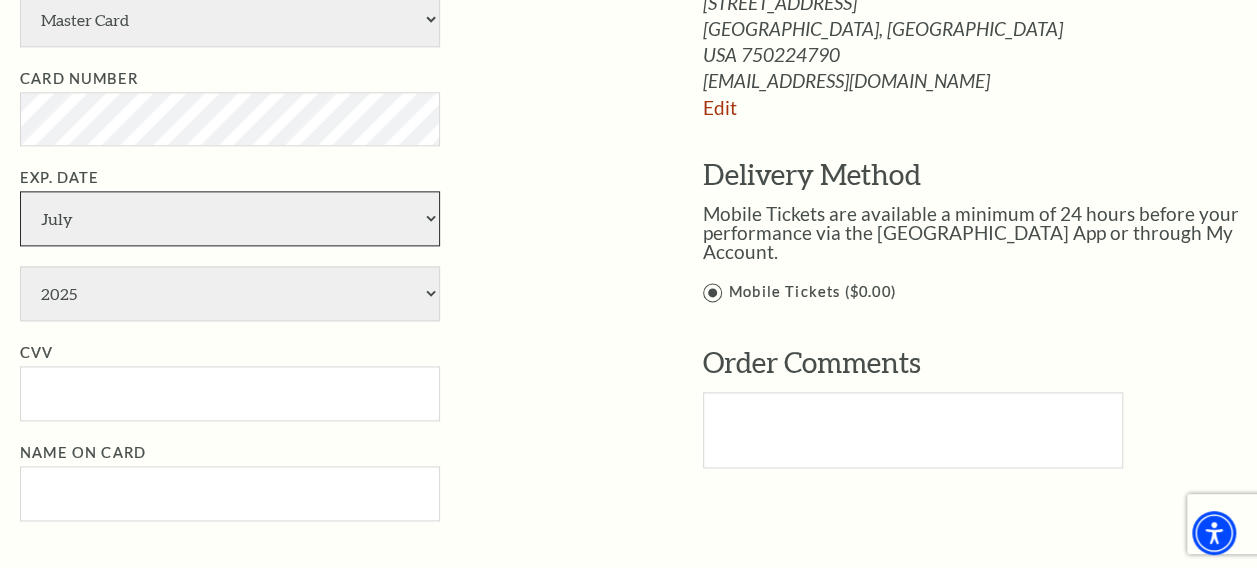 select on "10" 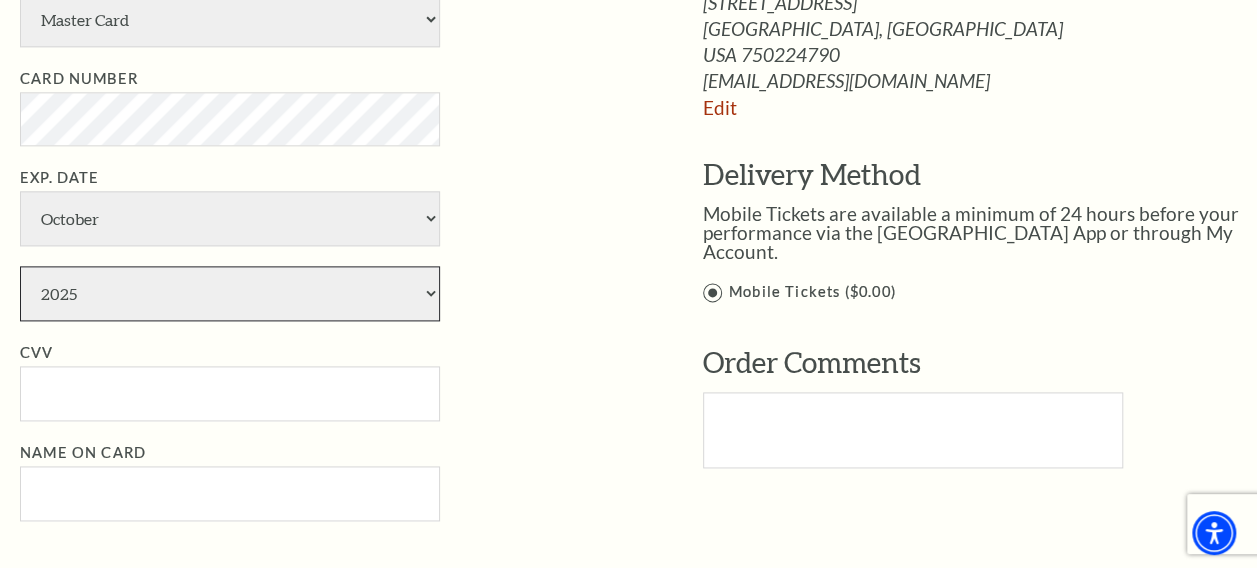 click on "2025
2026
2027
2028
2029
2030
2031
2032
2033
2034" at bounding box center [230, 293] 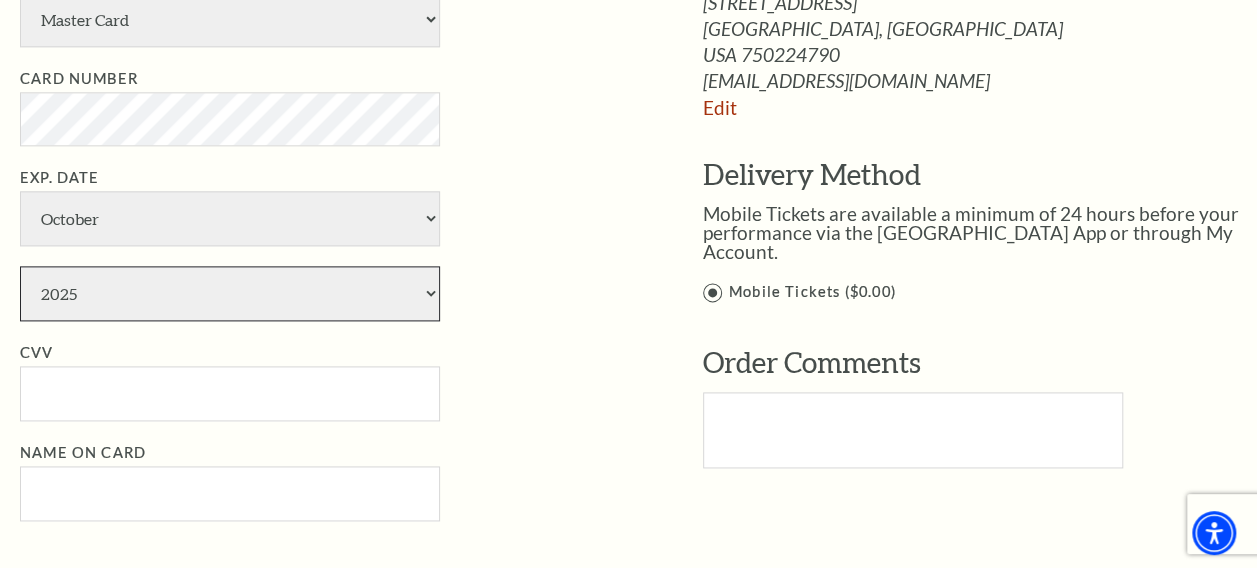 select on "2026" 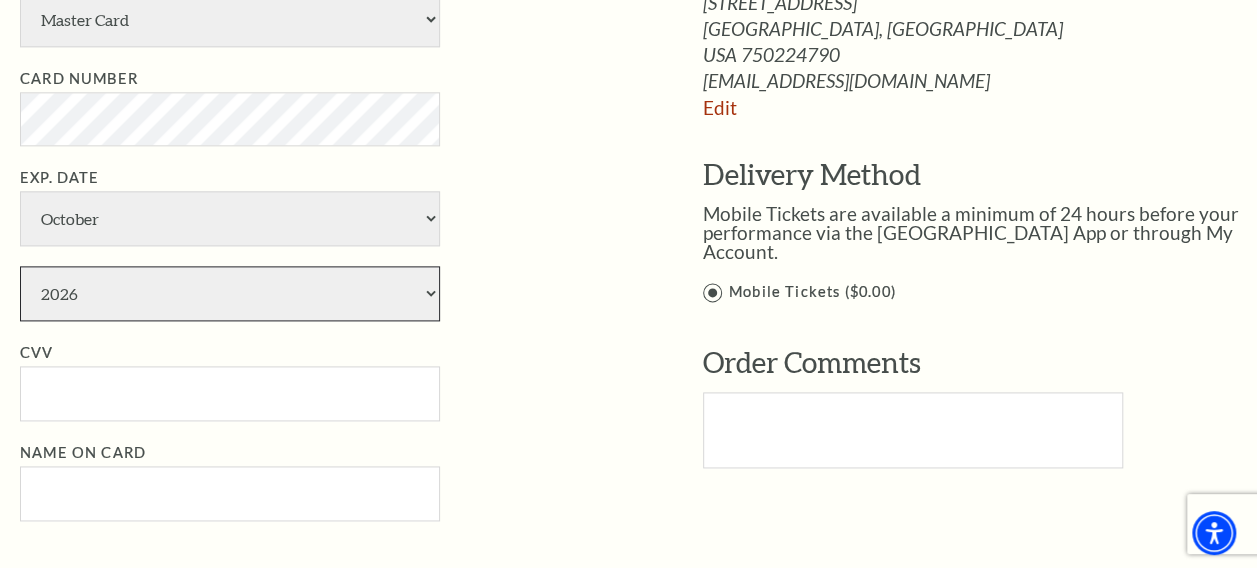 click on "2025
2026
2027
2028
2029
2030
2031
2032
2033
2034" at bounding box center (230, 293) 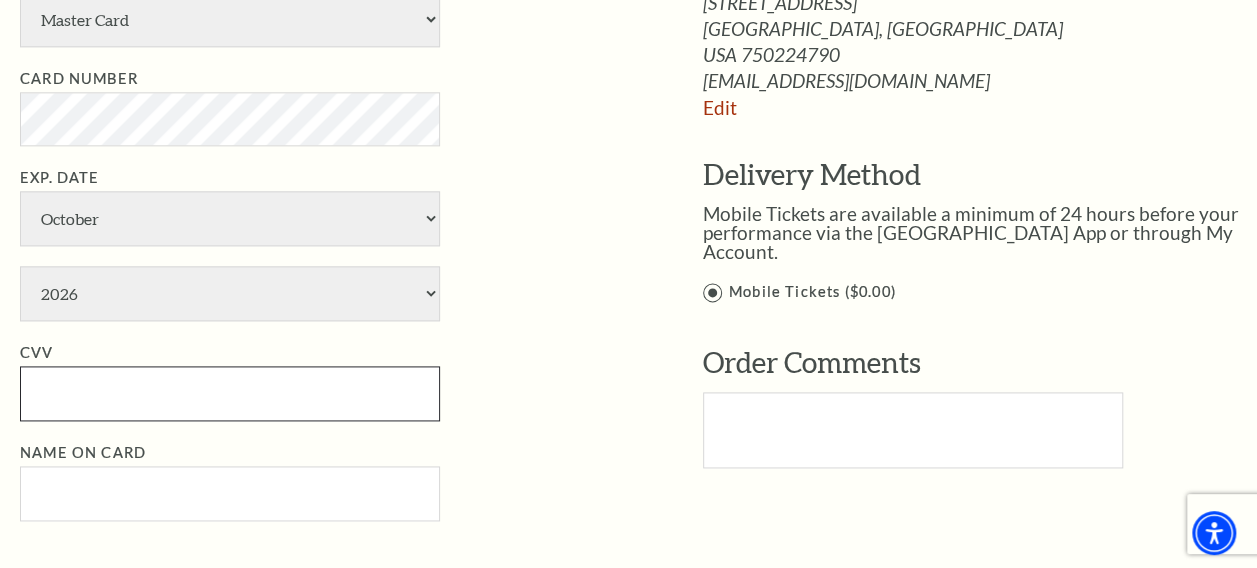 click on "CVV" at bounding box center [230, 393] 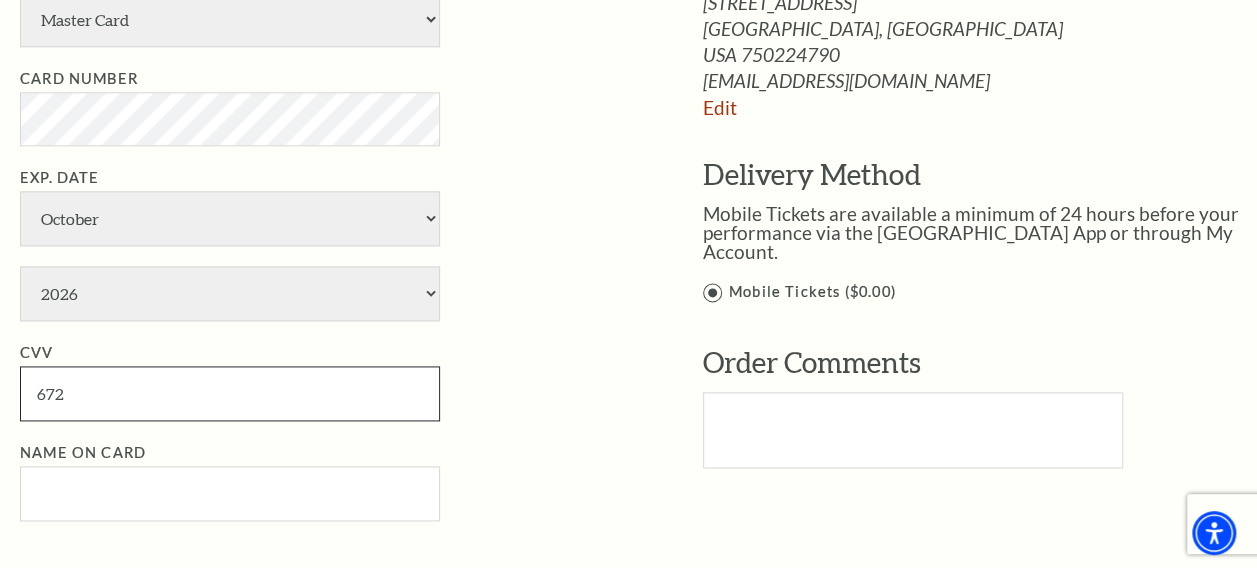 type on "672" 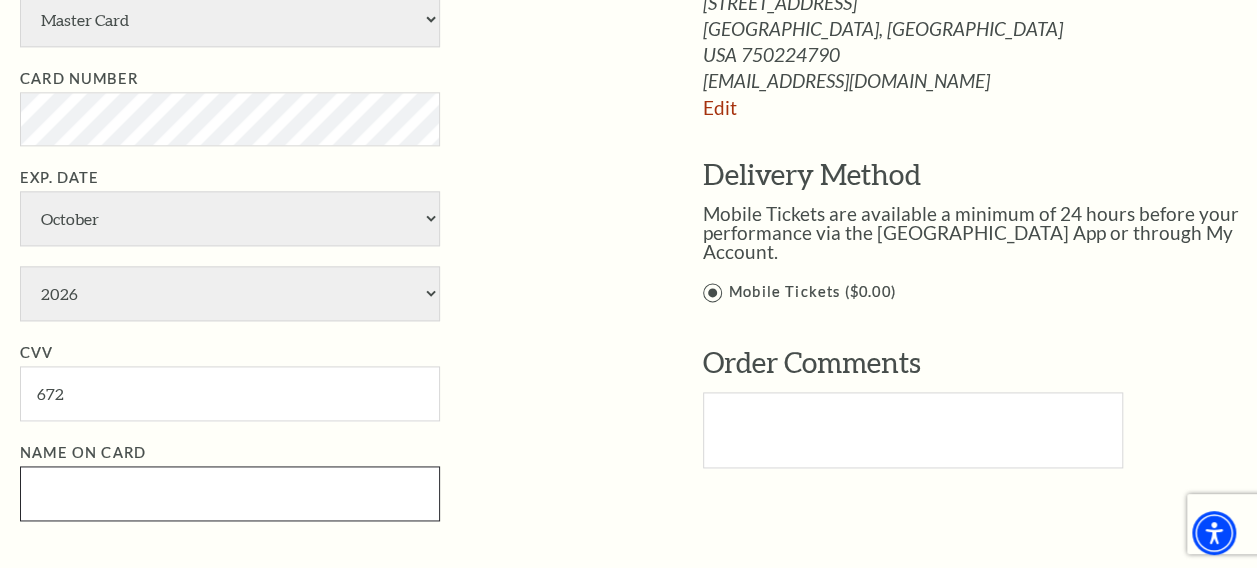 click on "Name on Card" at bounding box center (230, 493) 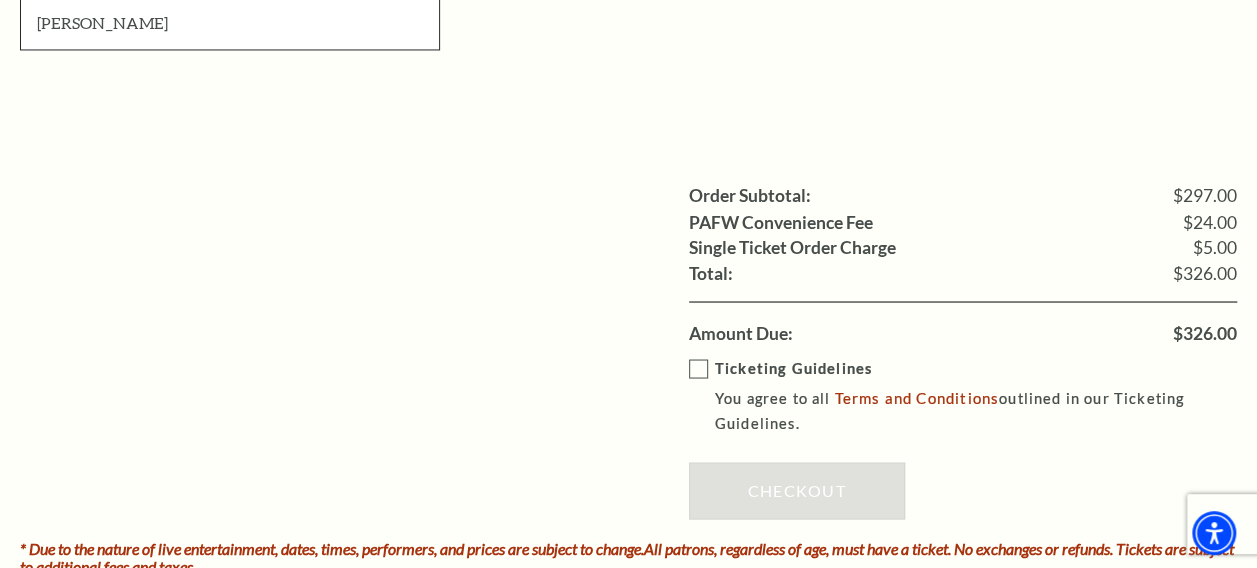 scroll, scrollTop: 1670, scrollLeft: 0, axis: vertical 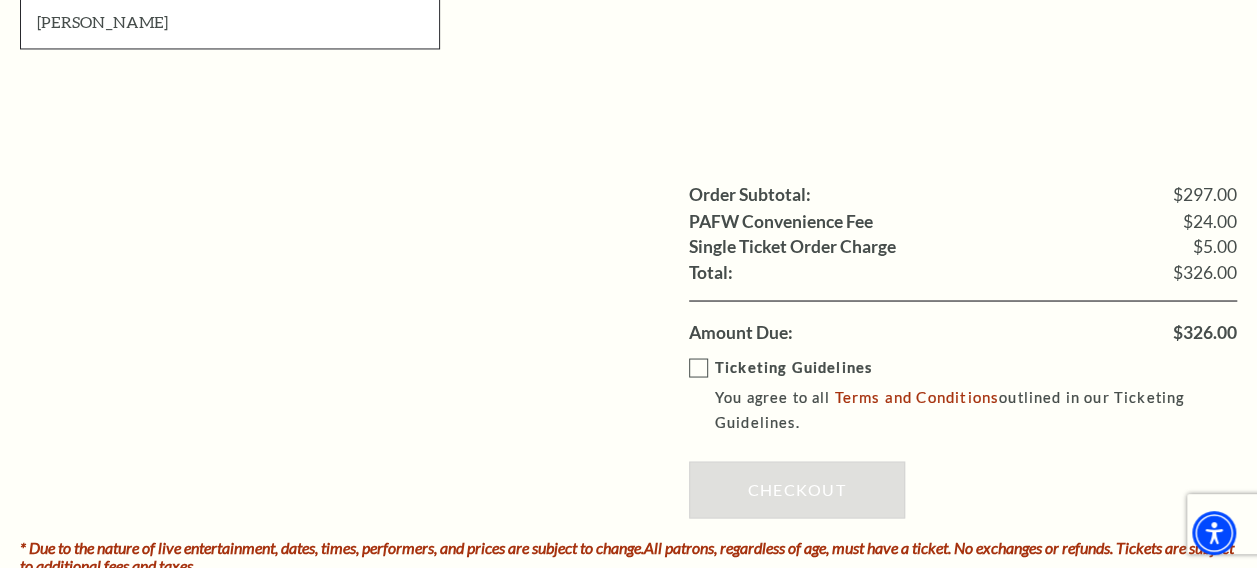 type on "[PERSON_NAME]" 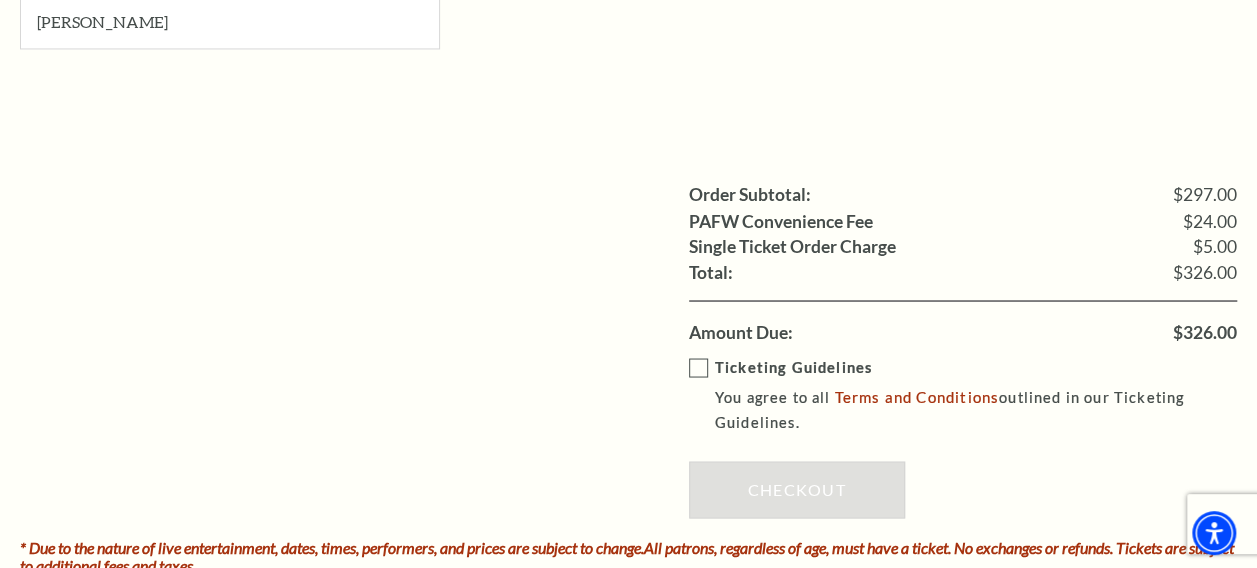 click on "Ticketing Guidelines
You agree to all   Terms and Conditions  outlined in our Ticketing Guidelines." at bounding box center (977, 395) 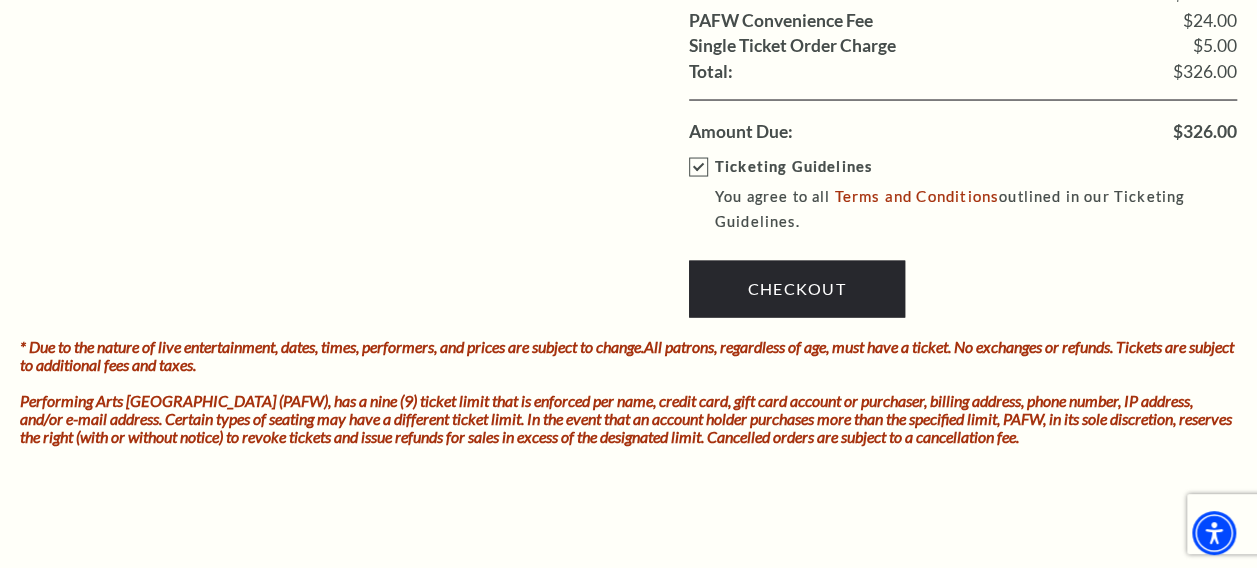 scroll, scrollTop: 1886, scrollLeft: 0, axis: vertical 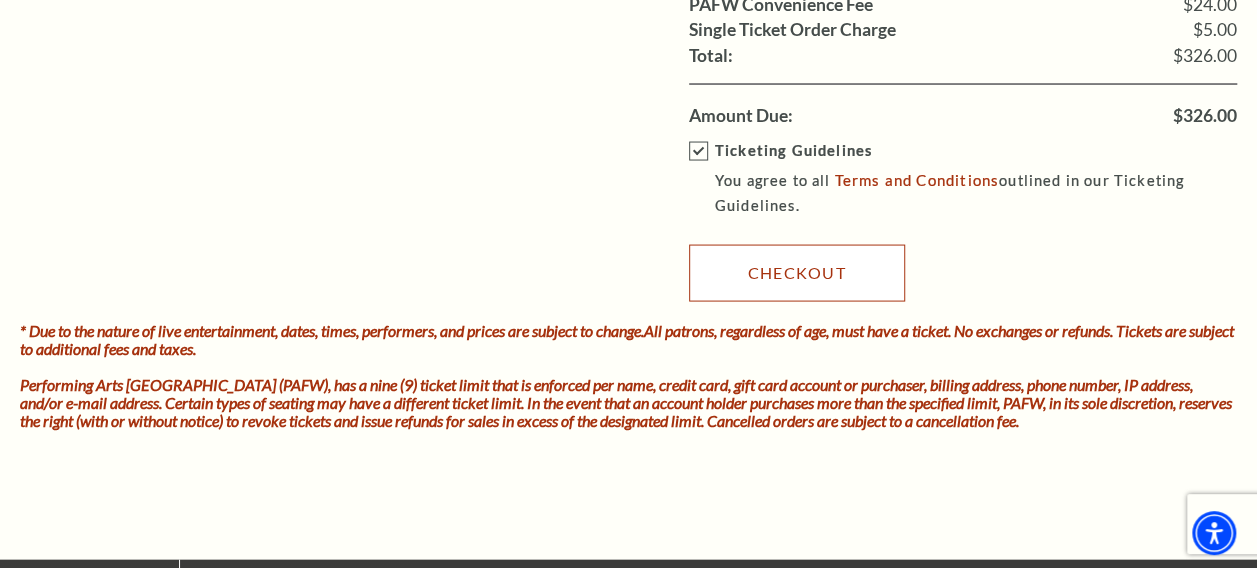 click on "Checkout" at bounding box center [797, 273] 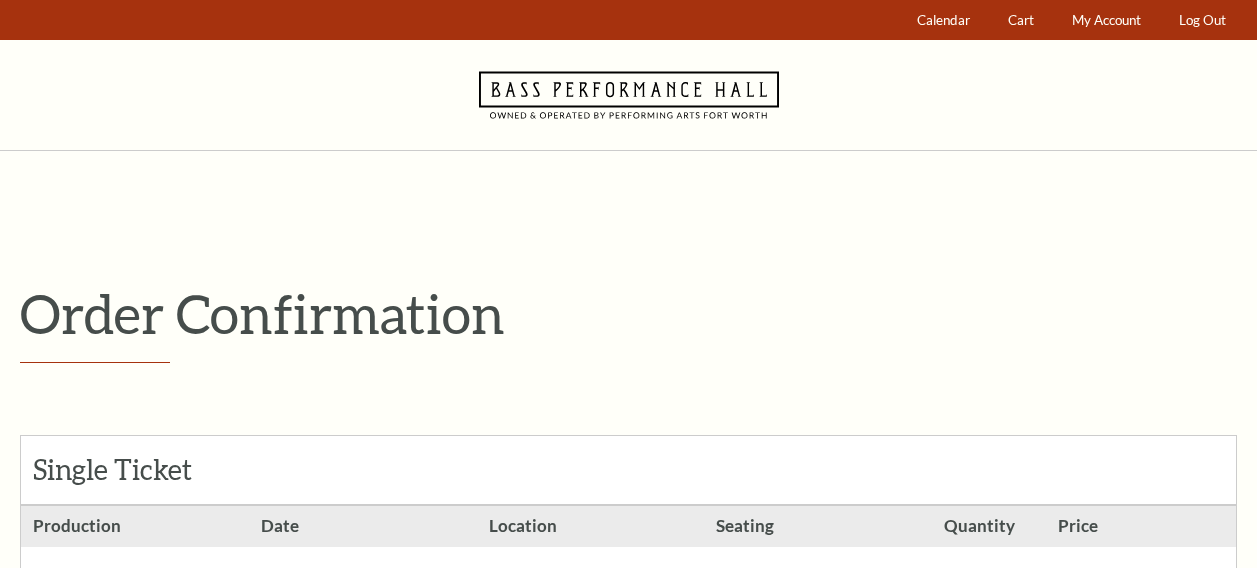 scroll, scrollTop: 0, scrollLeft: 0, axis: both 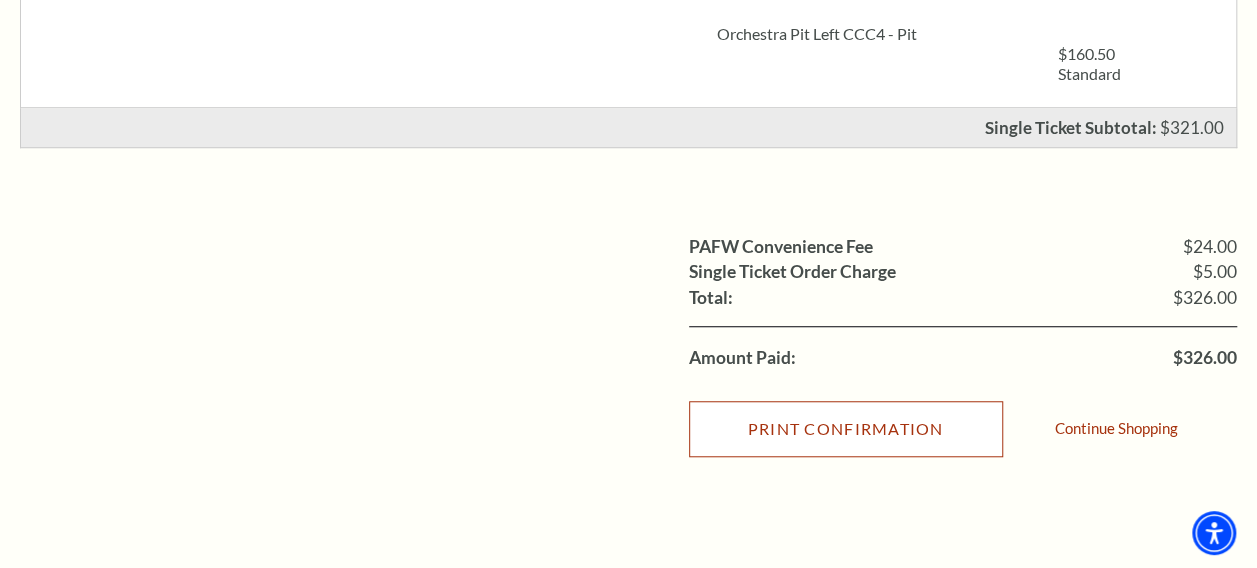 click on "Print Confirmation" at bounding box center (846, 429) 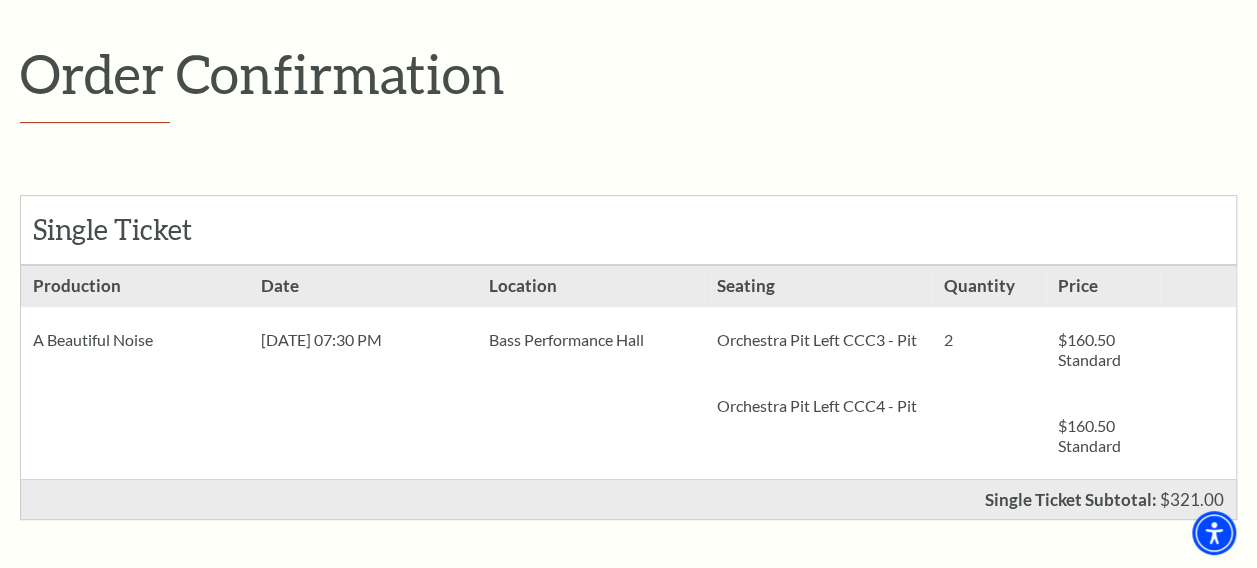 scroll, scrollTop: 0, scrollLeft: 0, axis: both 